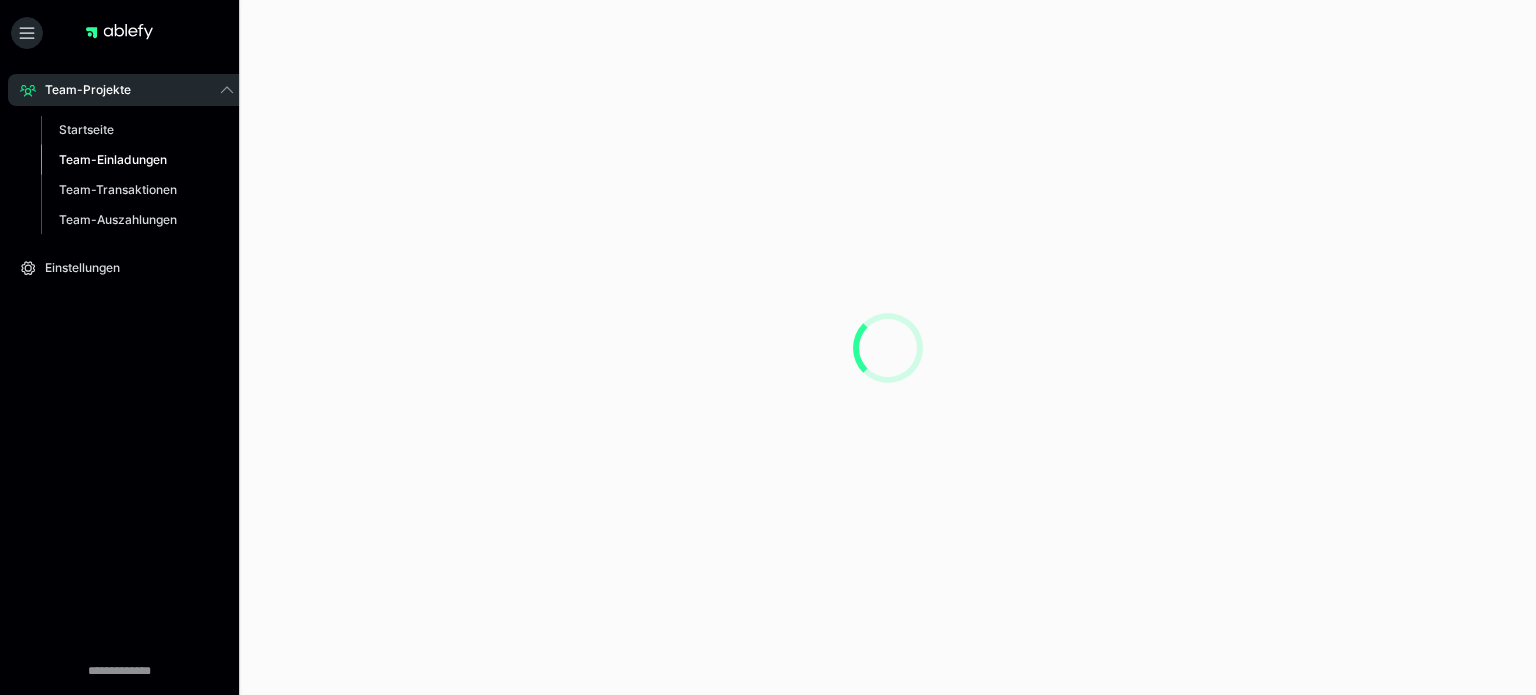 scroll, scrollTop: 0, scrollLeft: 0, axis: both 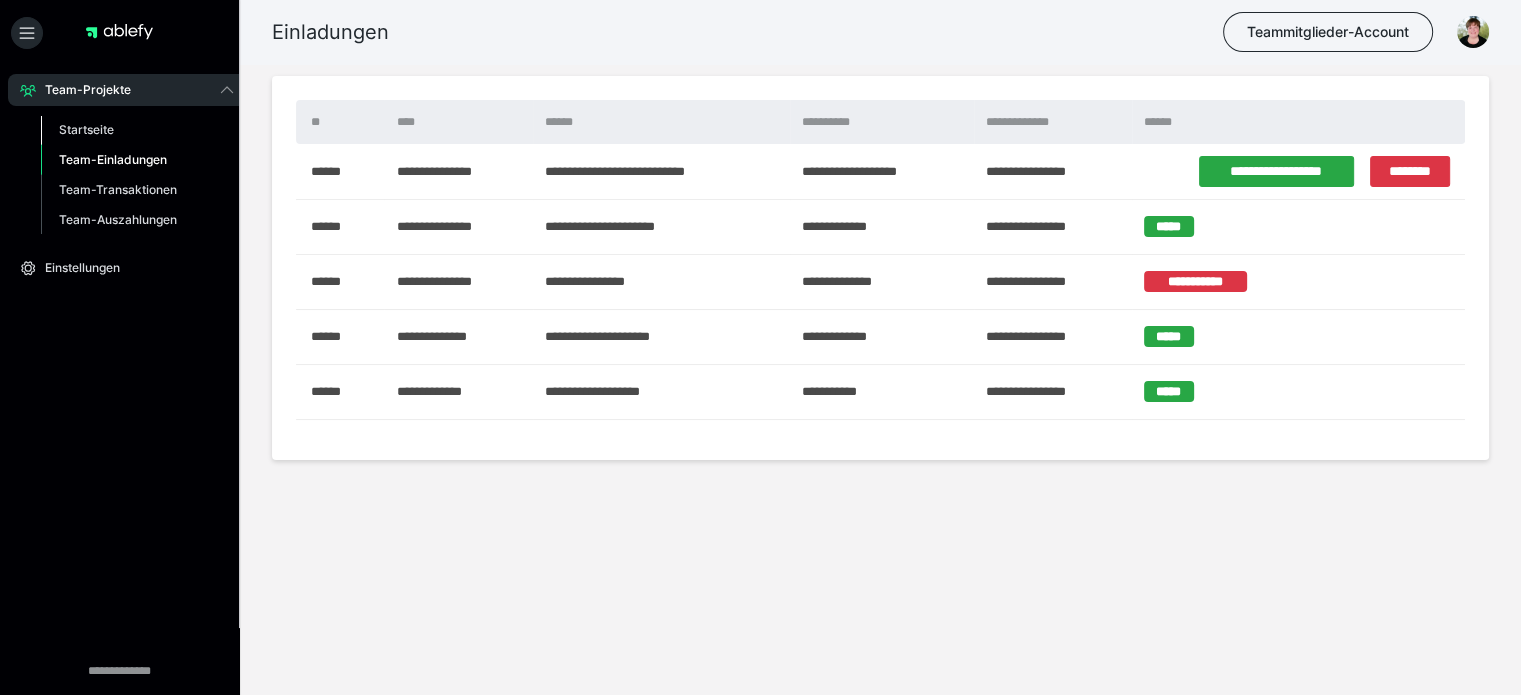click on "Startseite" at bounding box center (86, 129) 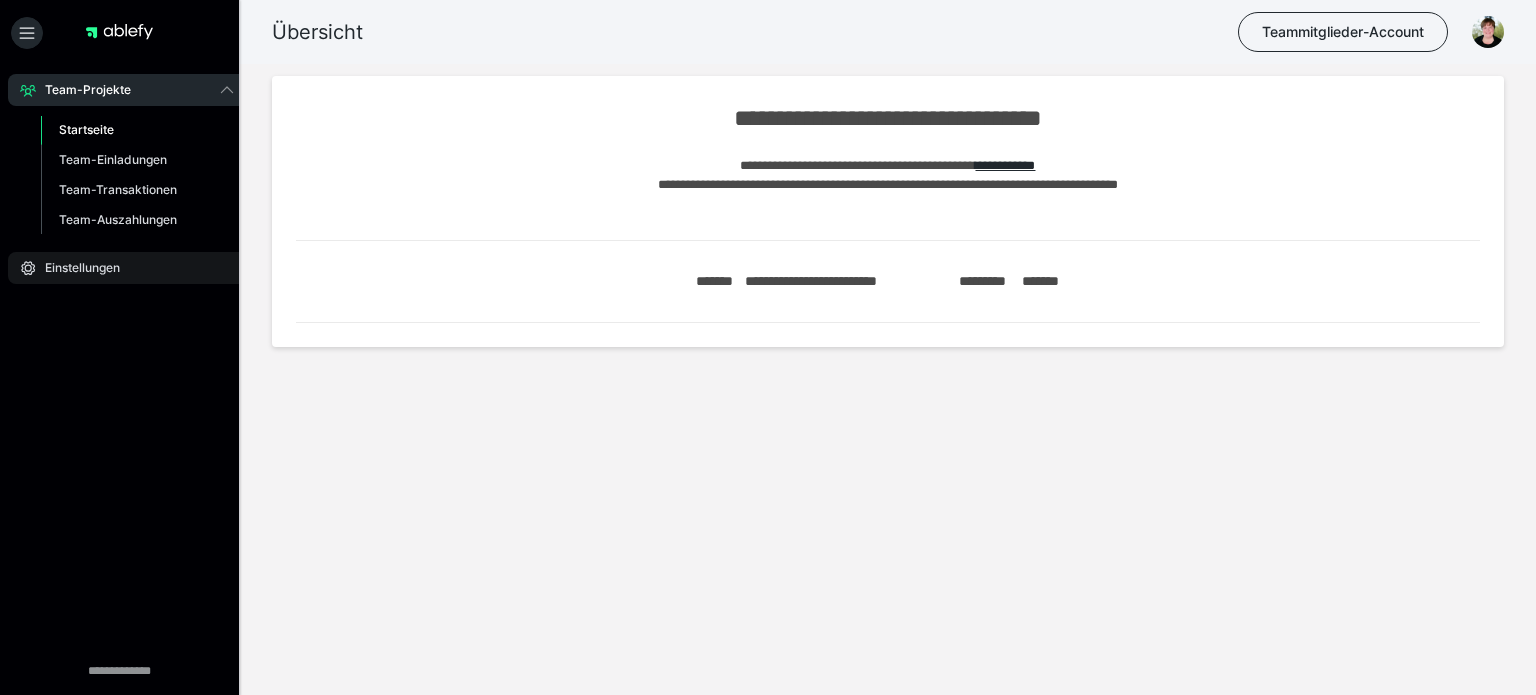 click on "Einstellungen" at bounding box center (127, 268) 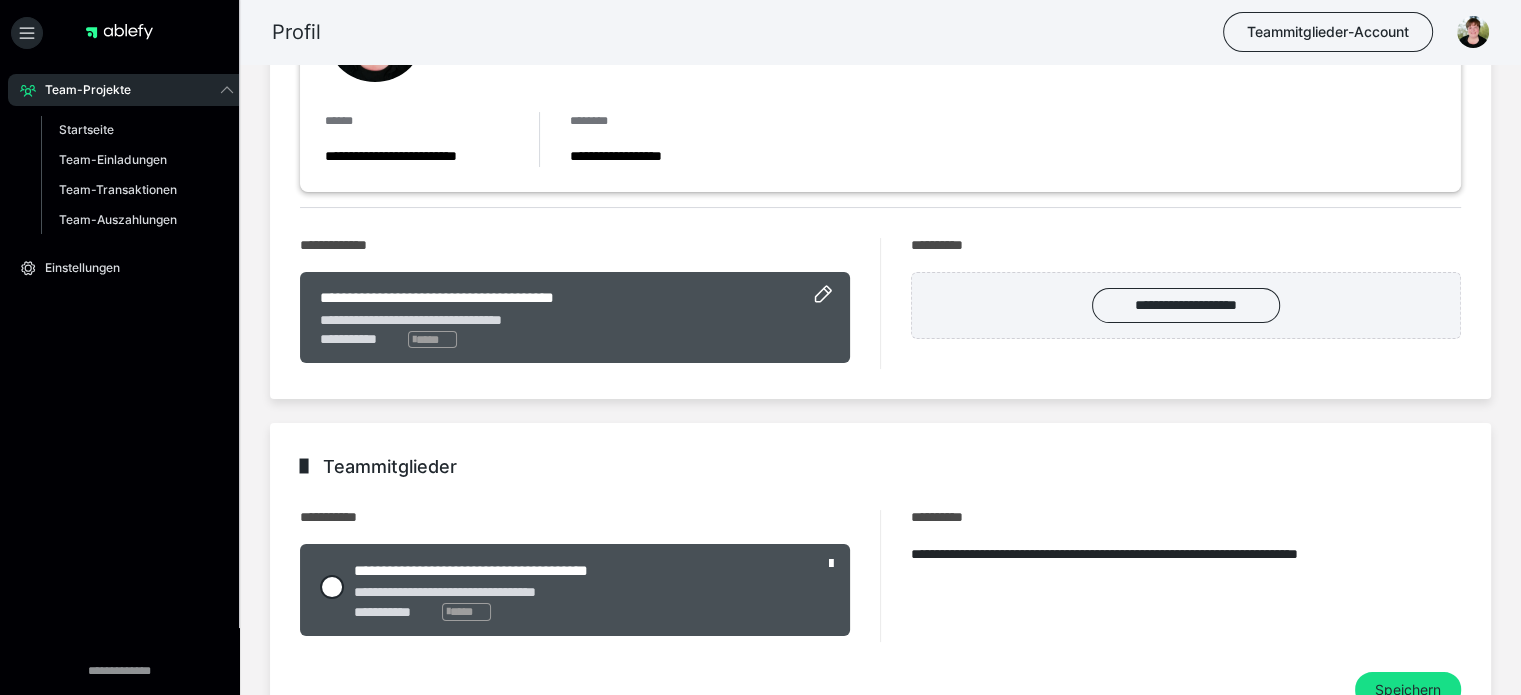 scroll, scrollTop: 0, scrollLeft: 0, axis: both 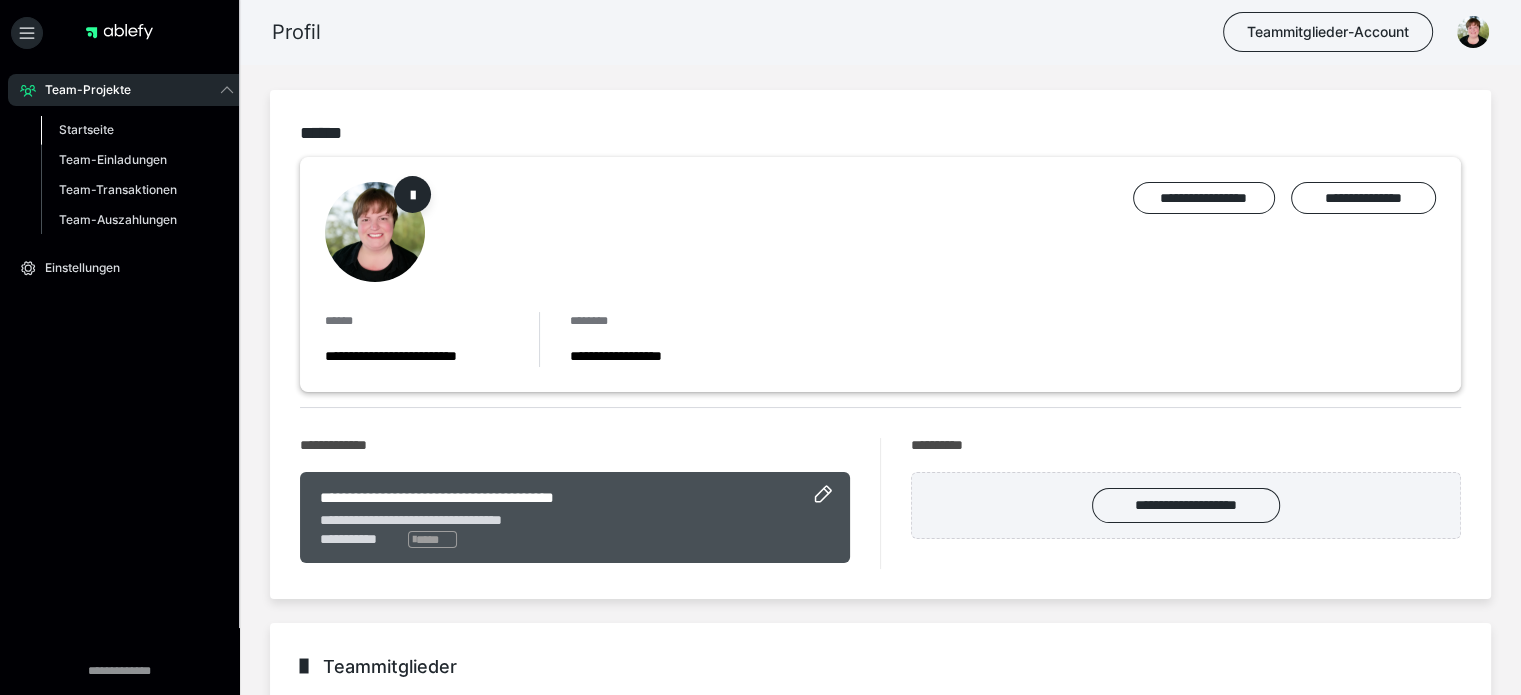 click on "Startseite" at bounding box center [86, 129] 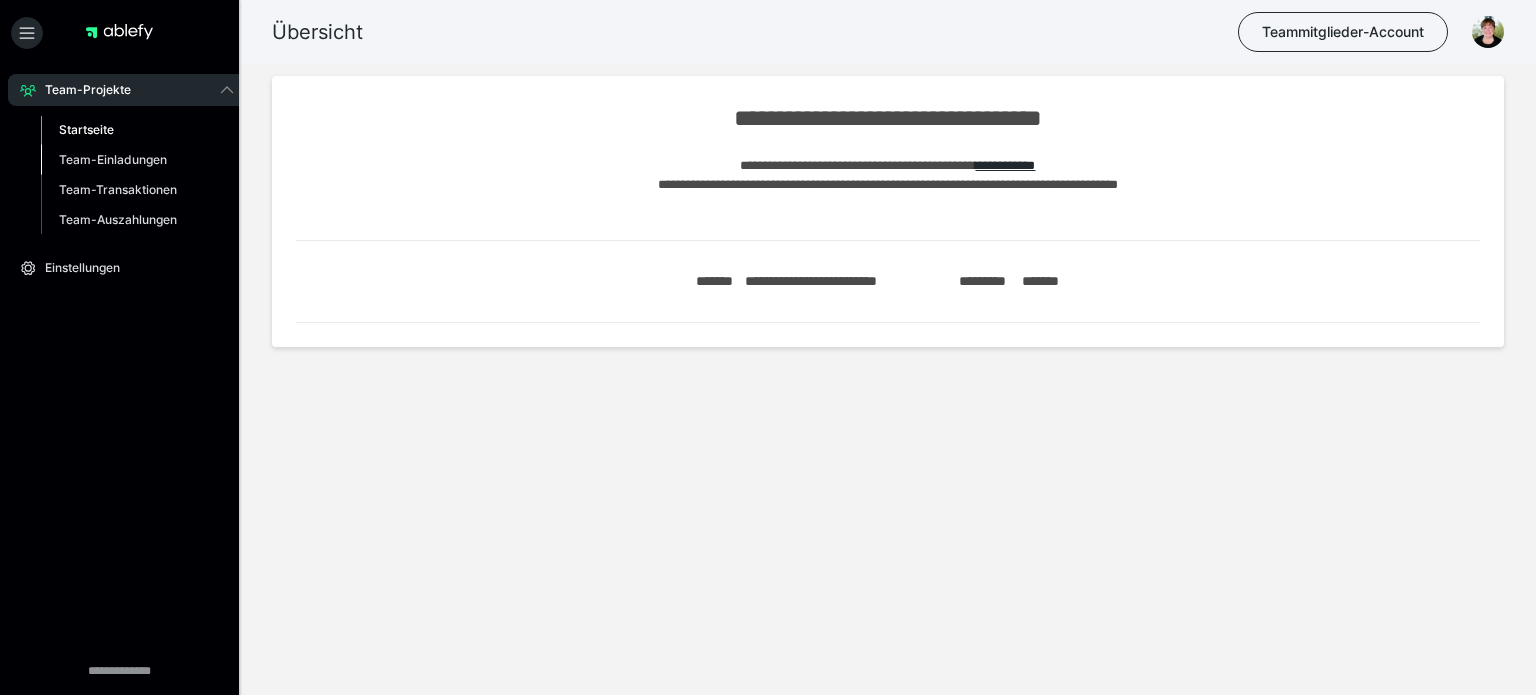 click on "Team-Einladungen" at bounding box center (113, 159) 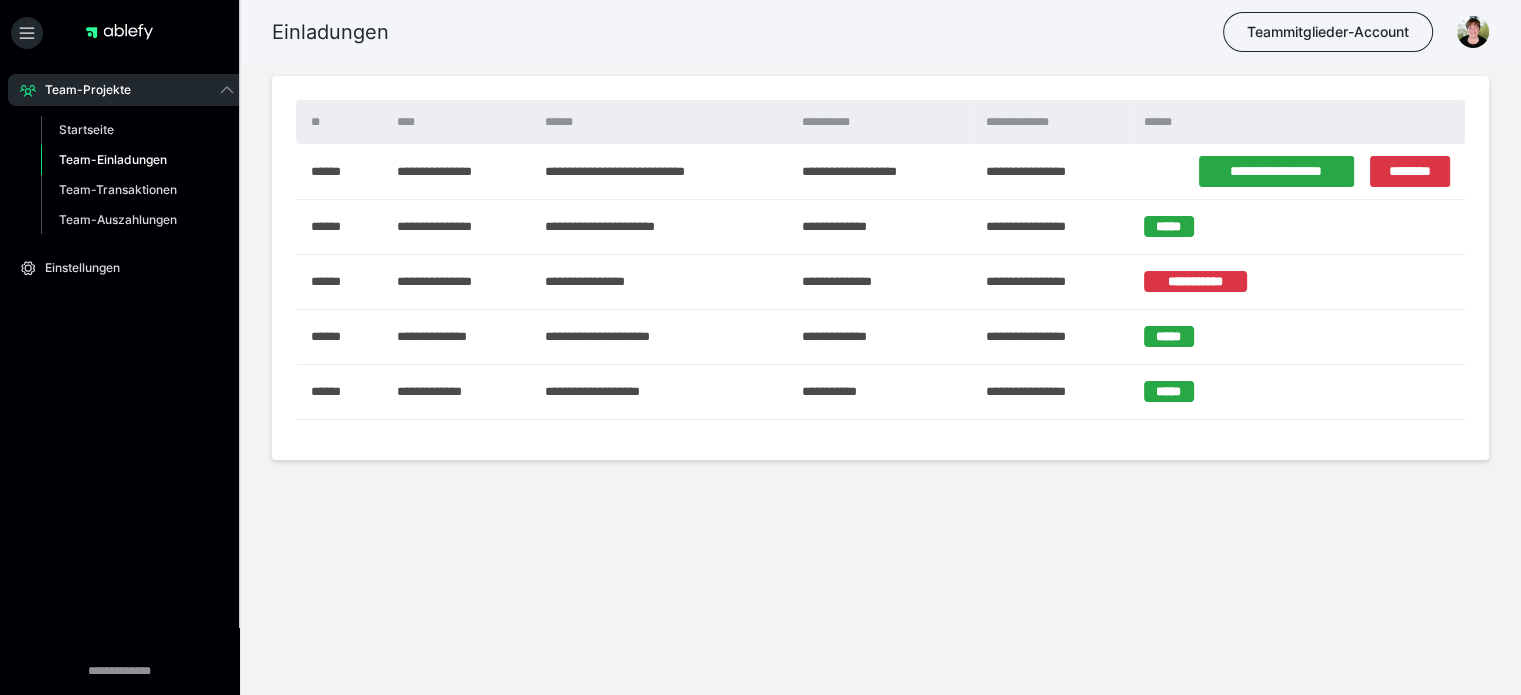 click on "**********" at bounding box center (458, 226) 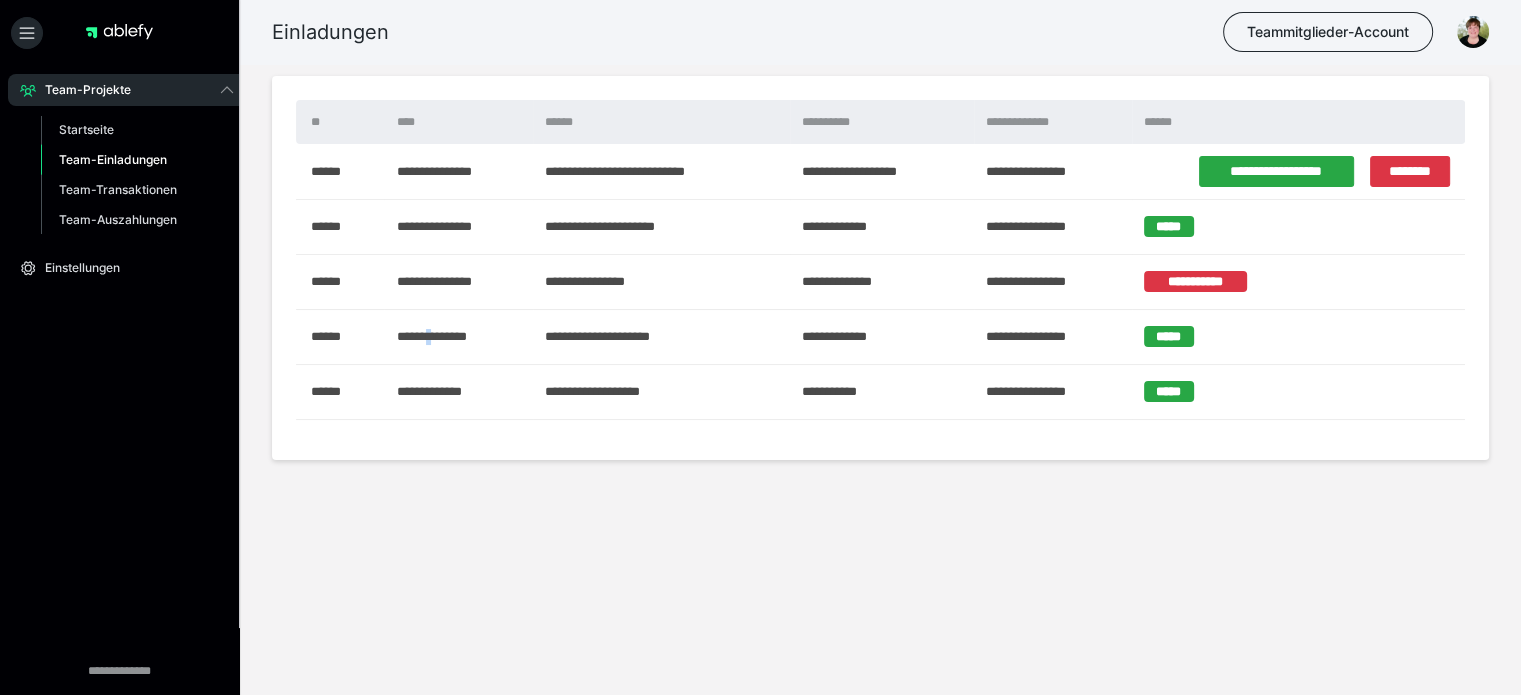 click on "**********" at bounding box center (458, 336) 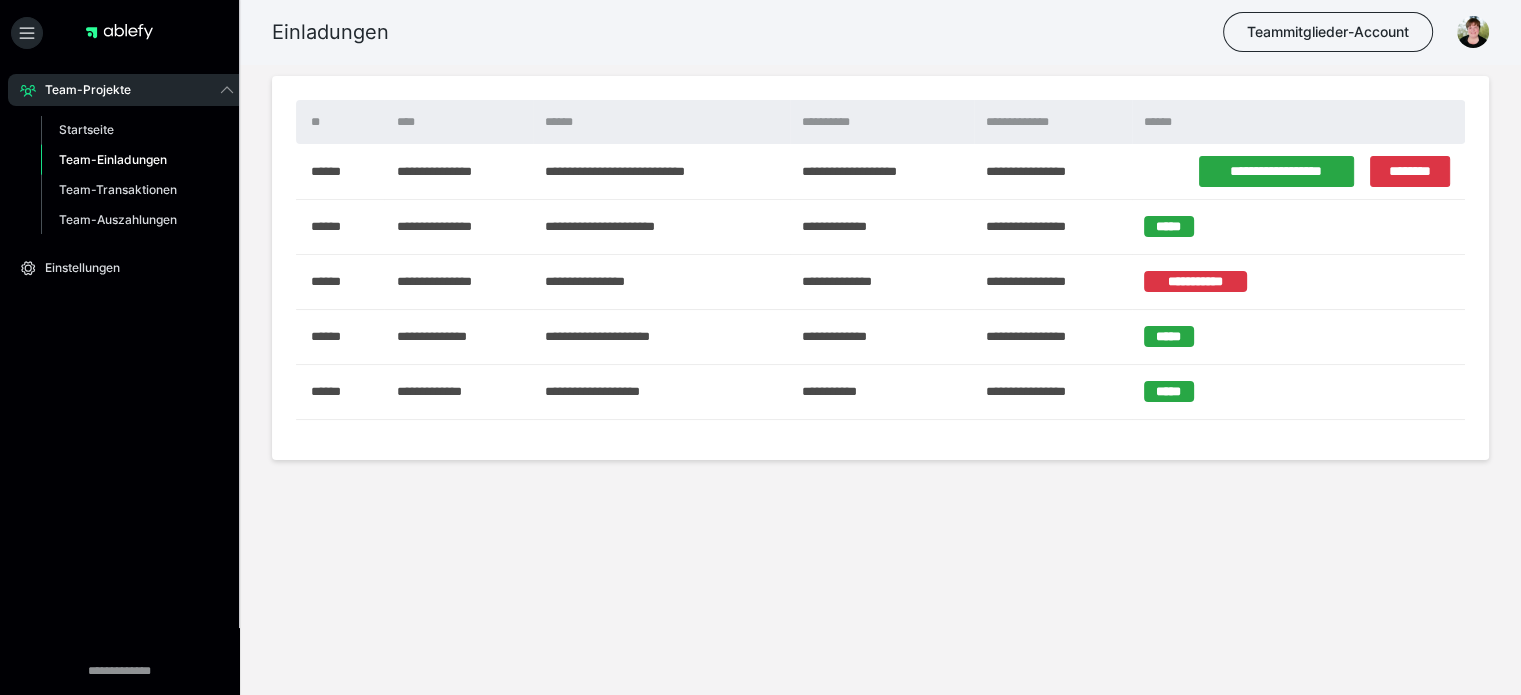 click on "**********" at bounding box center [458, 336] 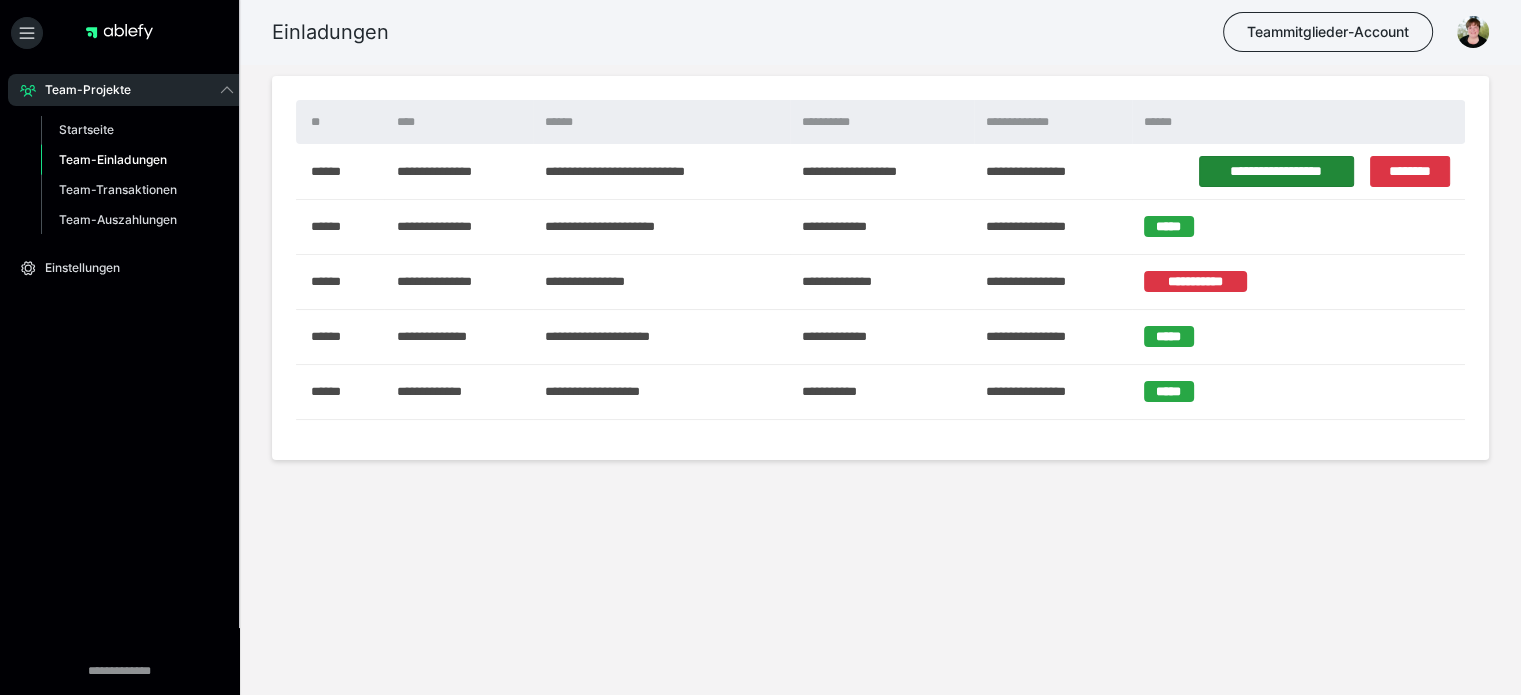 click on "**********" at bounding box center (1276, 171) 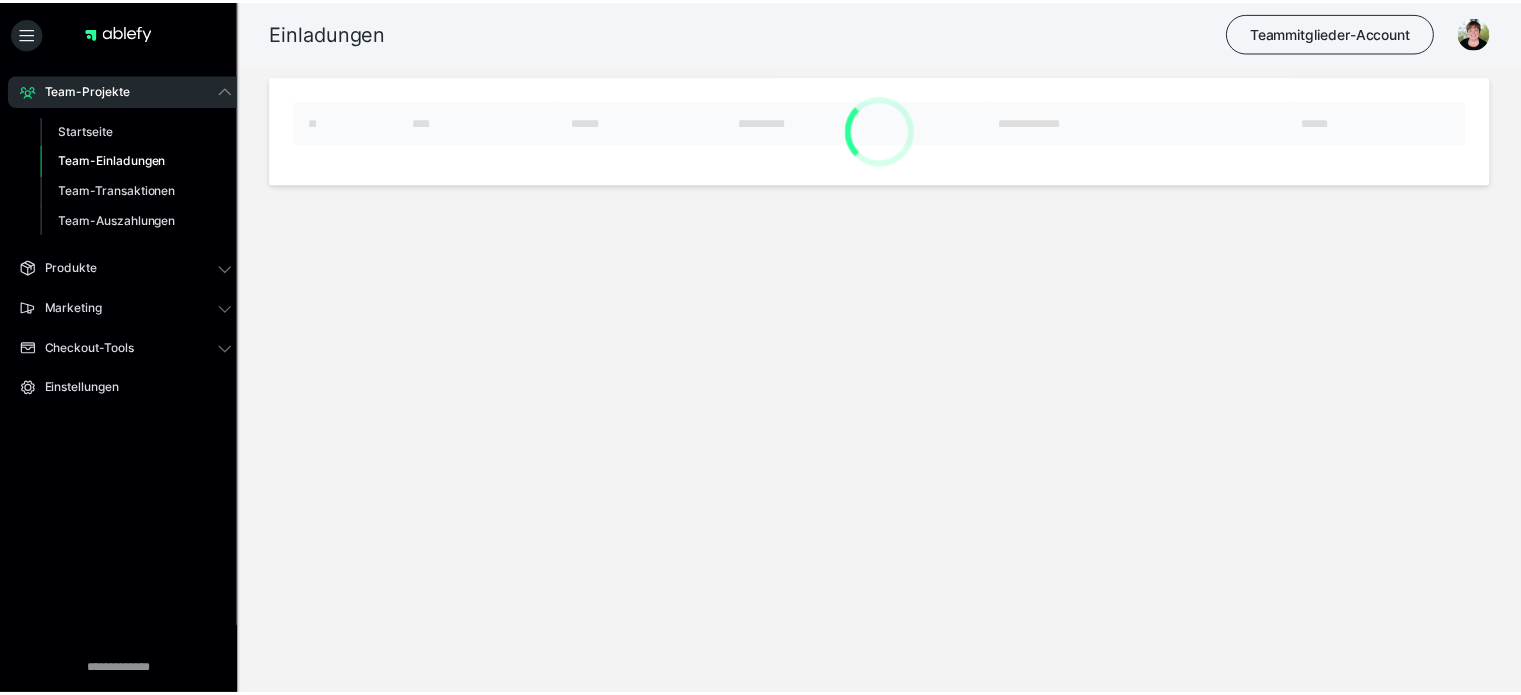scroll, scrollTop: 0, scrollLeft: 0, axis: both 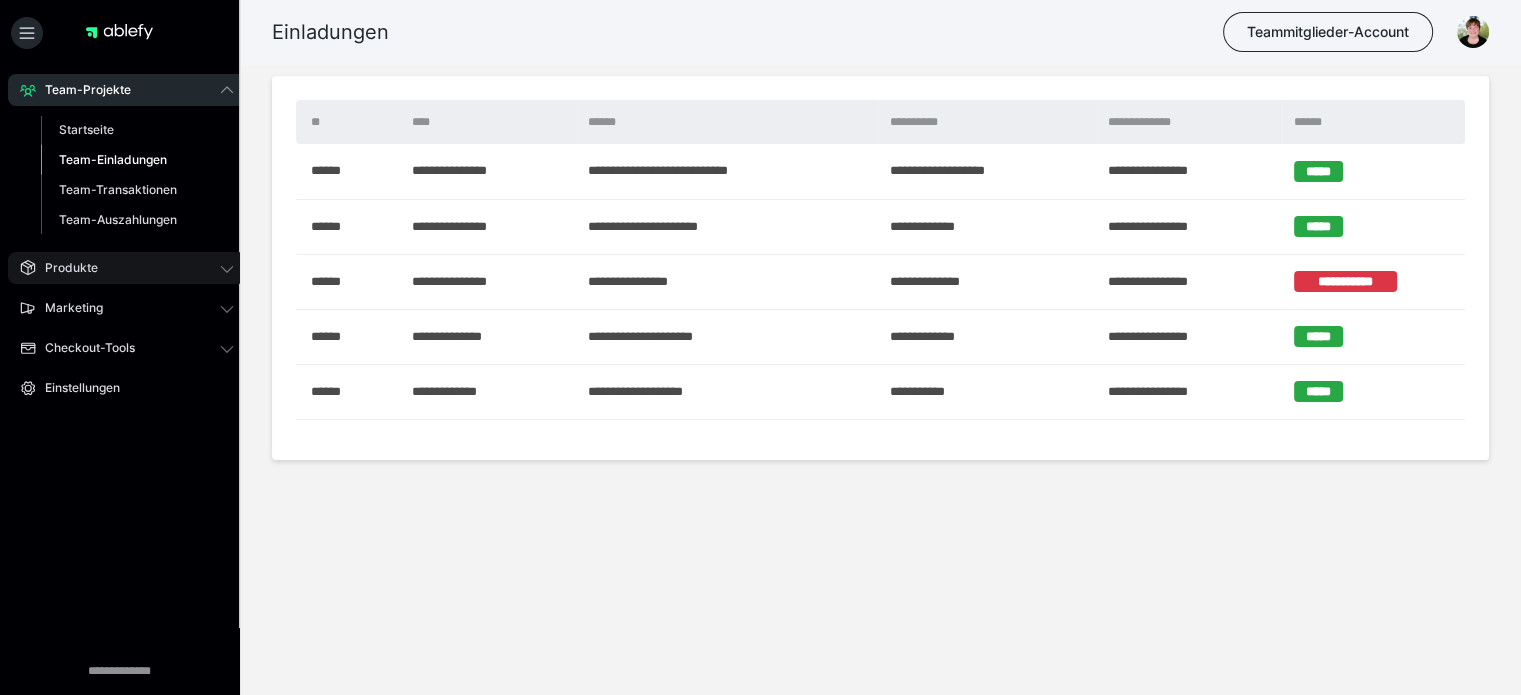 click on "Produkte" at bounding box center (127, 268) 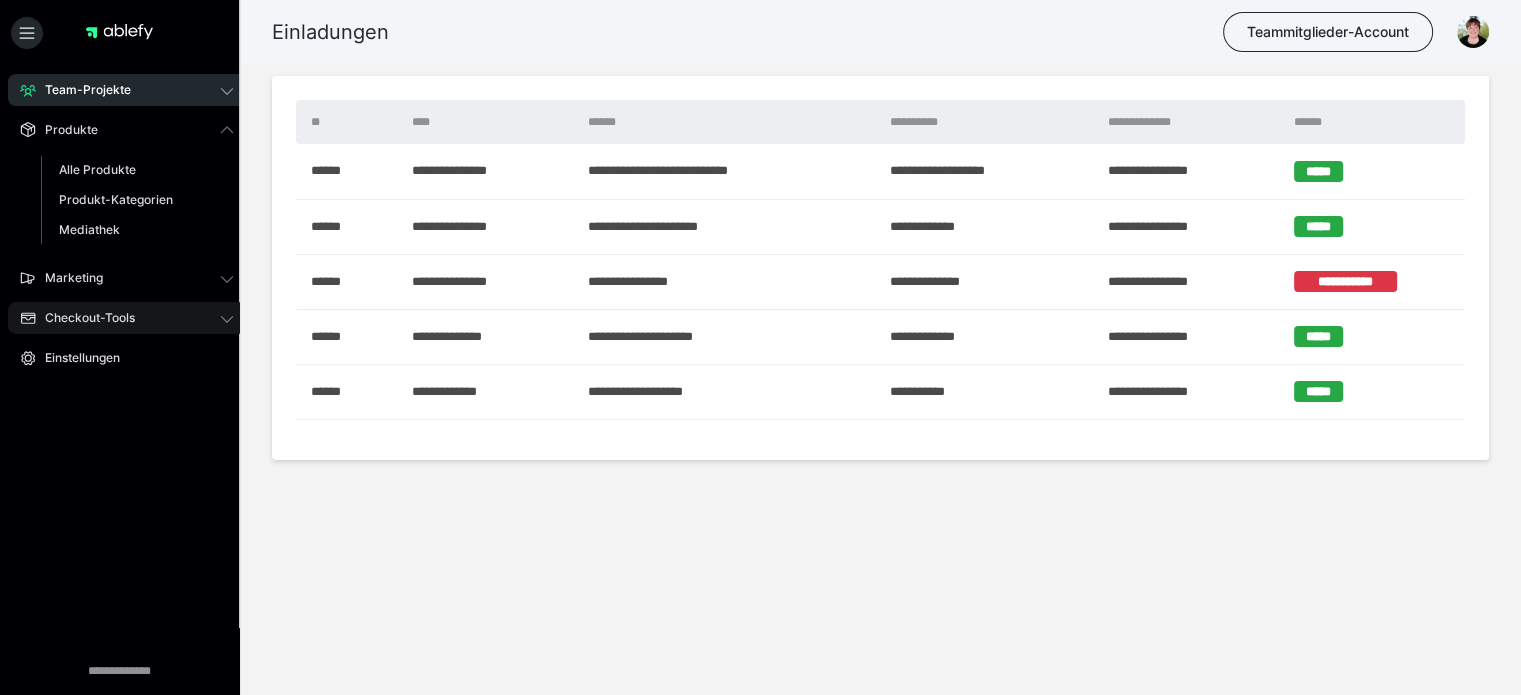click on "Checkout-Tools" at bounding box center (127, 318) 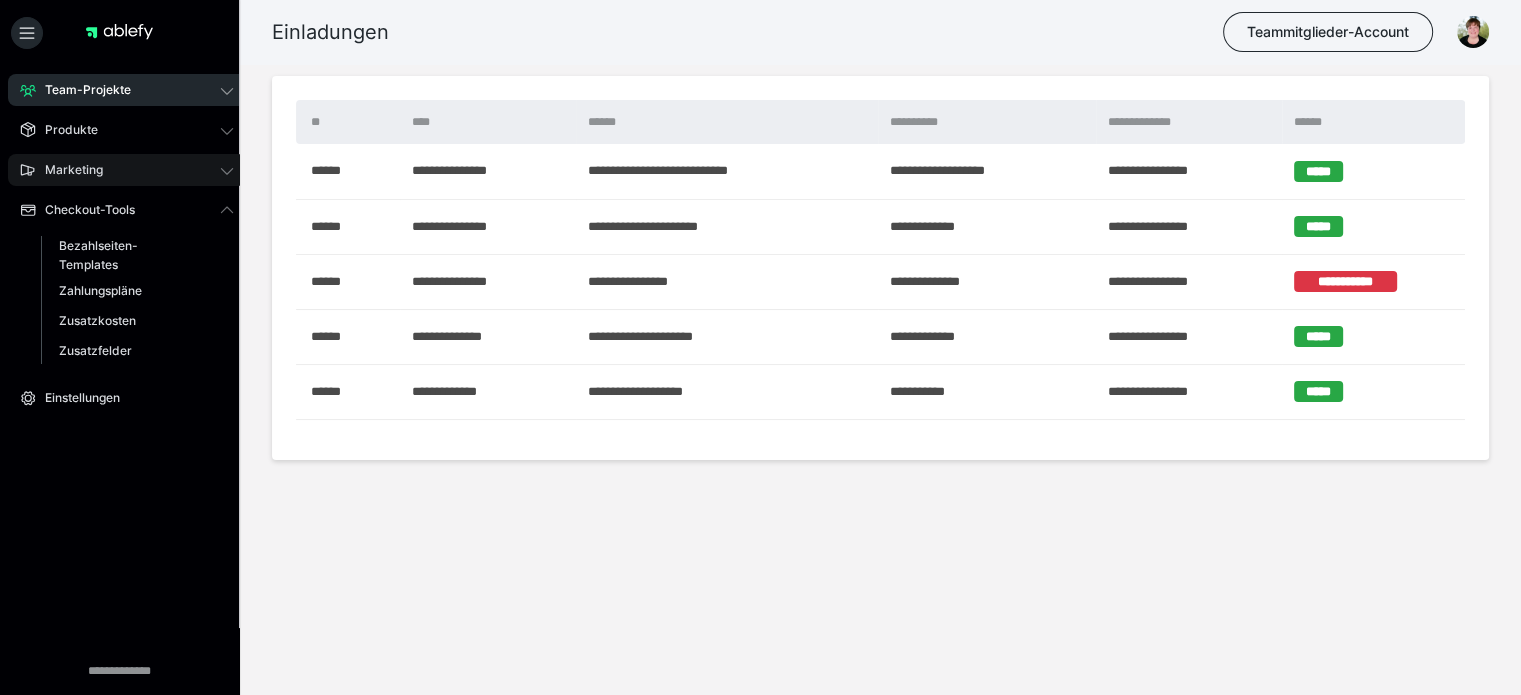 click on "Marketing" at bounding box center [127, 170] 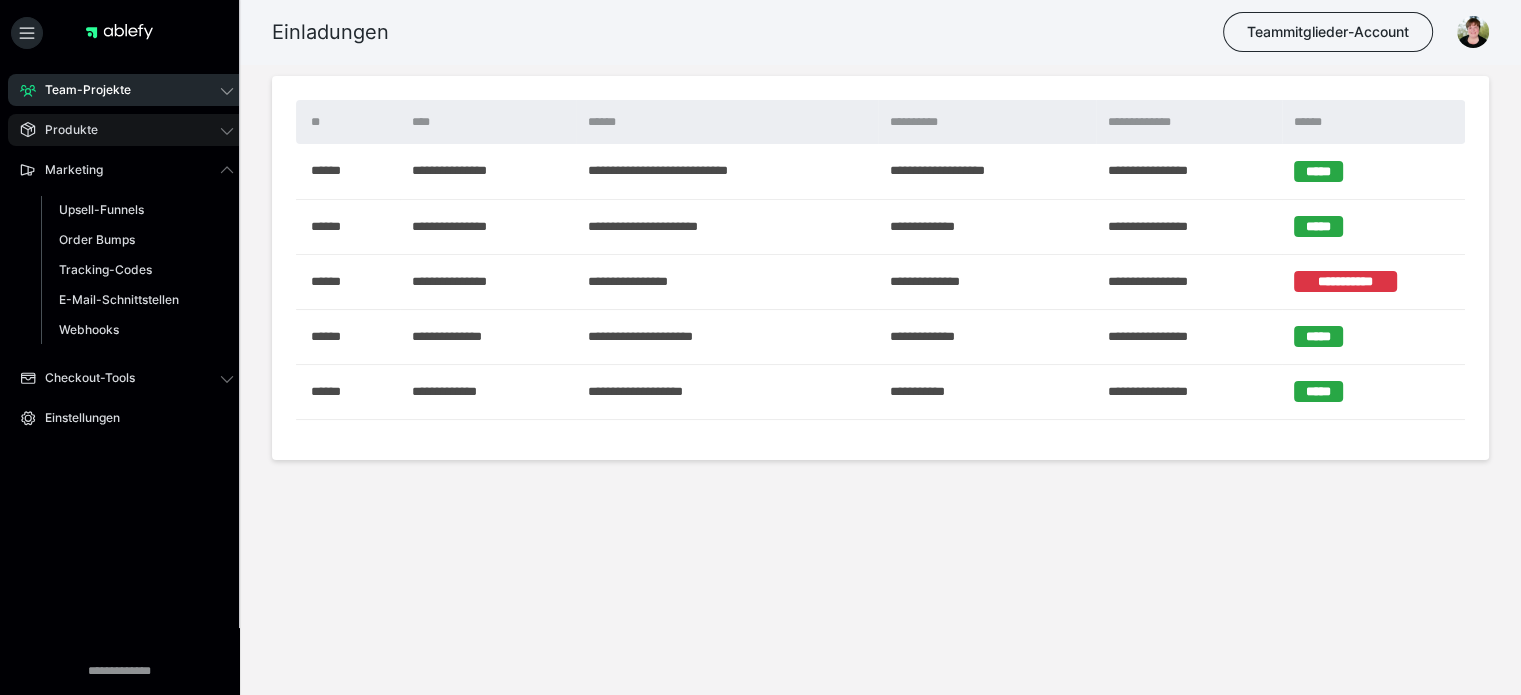 click on "Produkte" at bounding box center [64, 130] 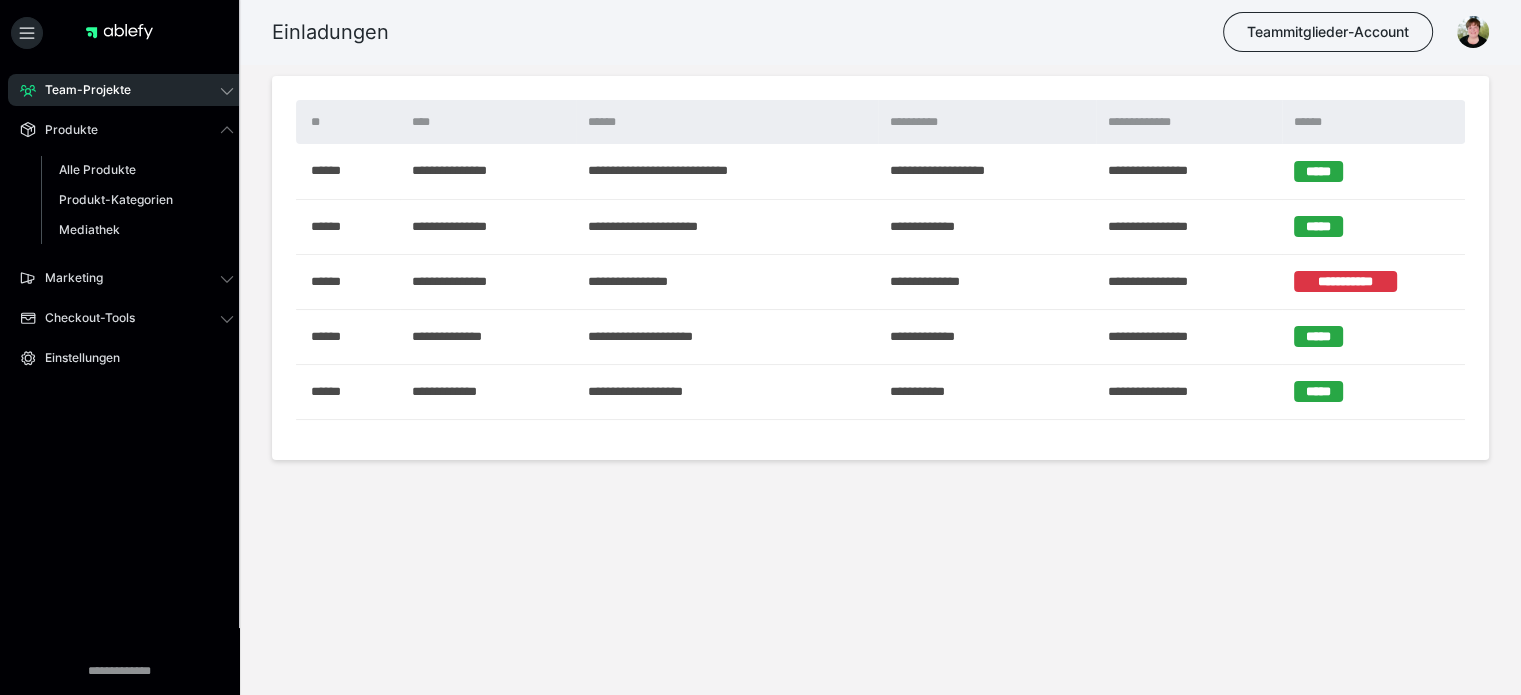 click on "Team-Projekte" at bounding box center (127, 90) 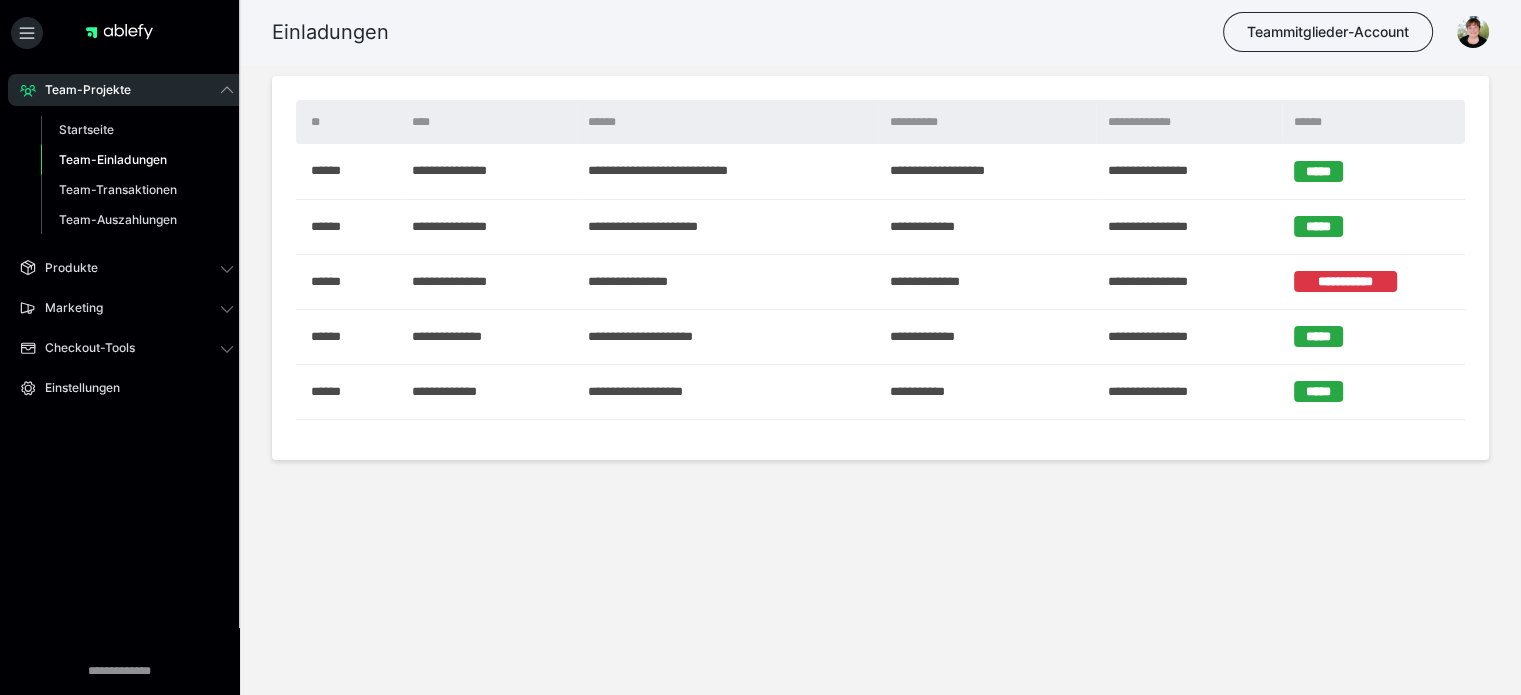 click on "Team-Projekte" at bounding box center [127, 90] 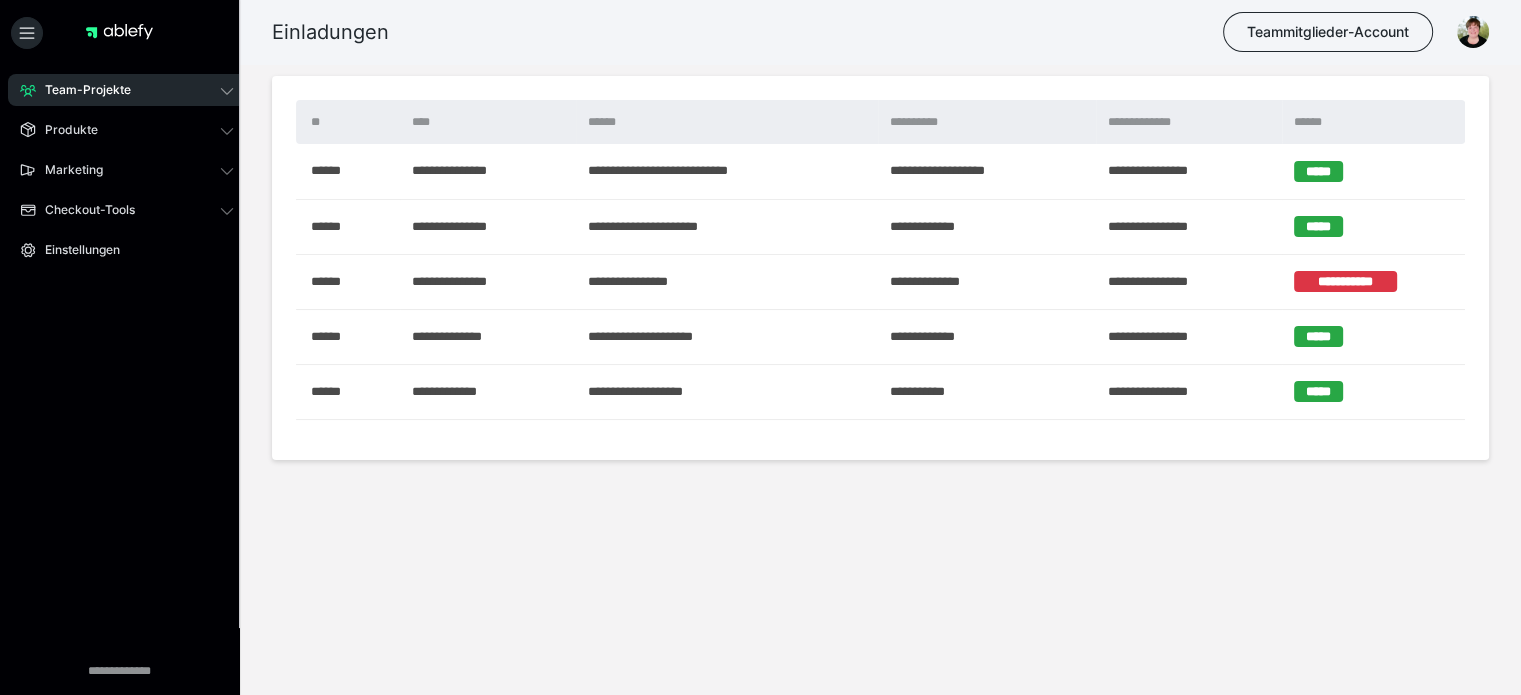 click on "Team-Projekte" at bounding box center [127, 90] 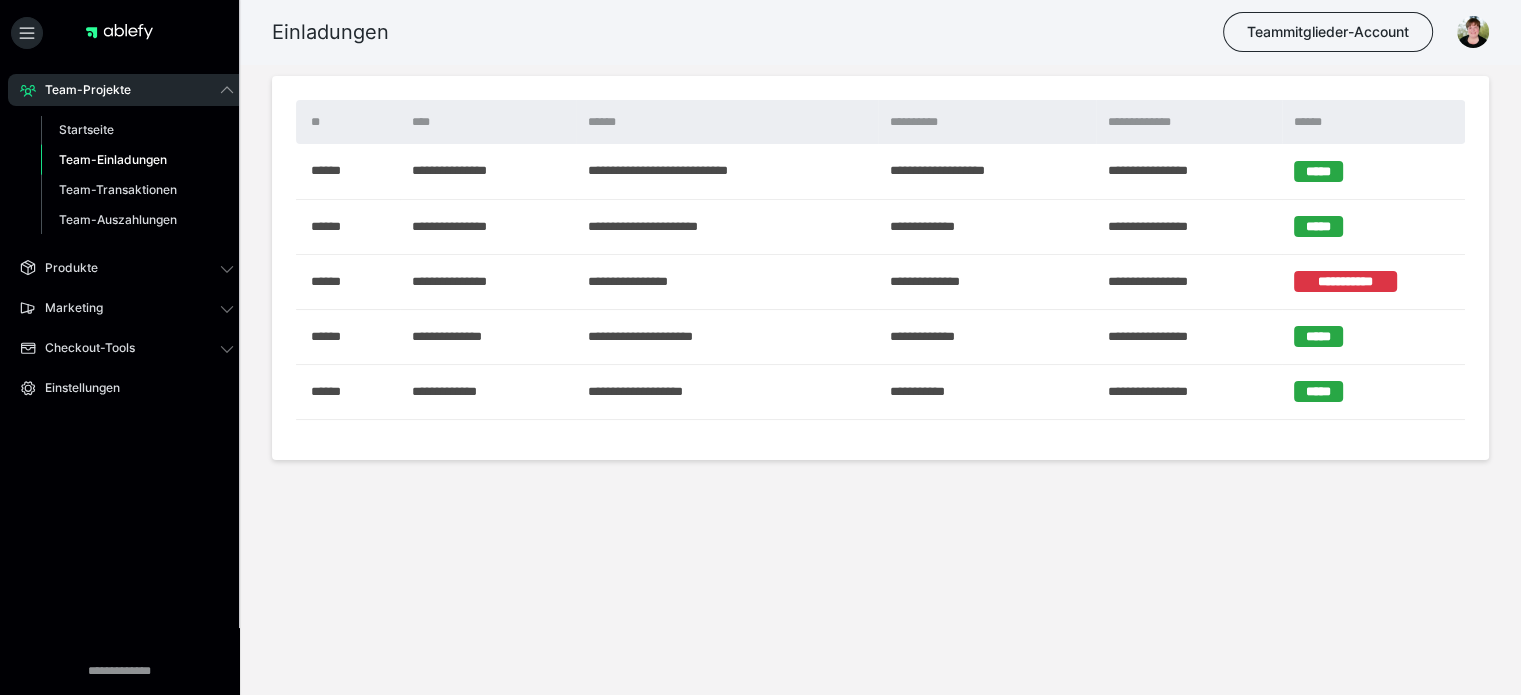 click on "Team-Projekte" at bounding box center (127, 90) 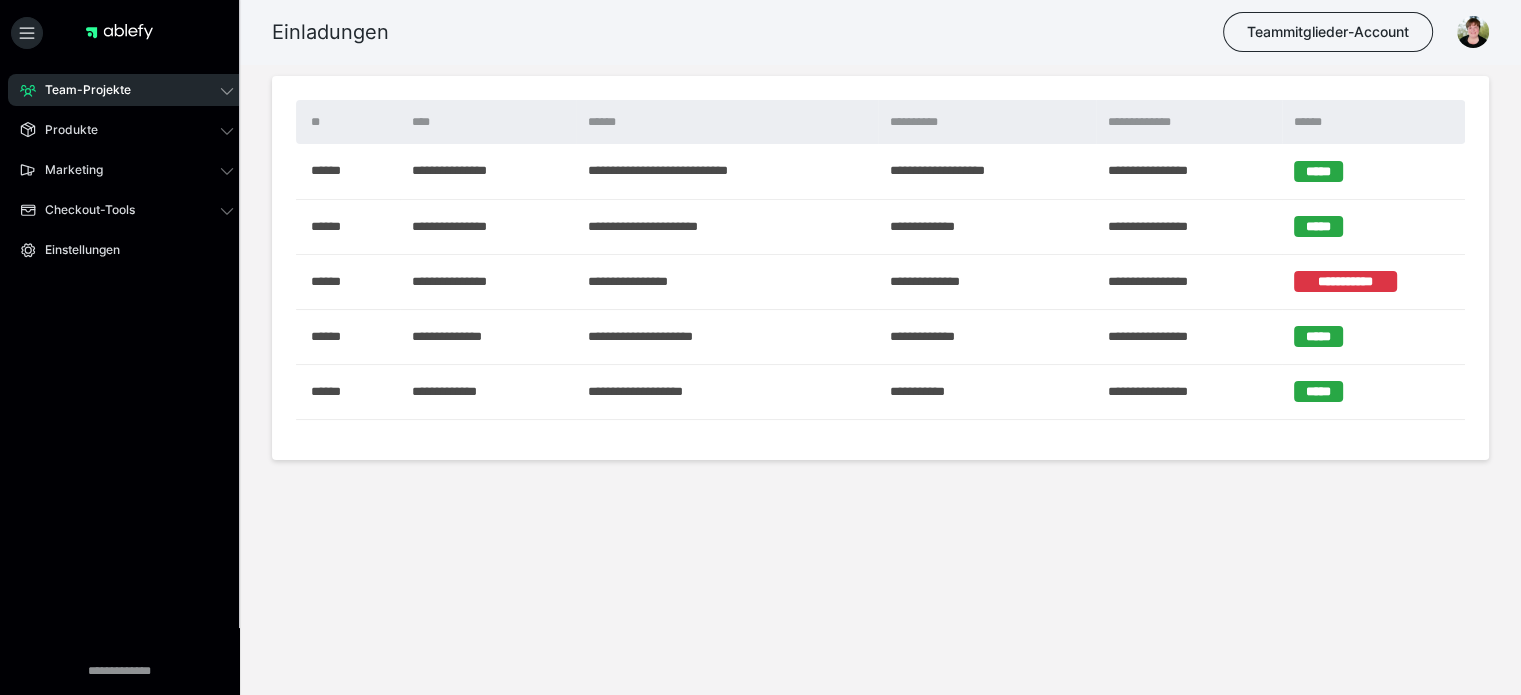 click on "Team-Projekte" at bounding box center [127, 90] 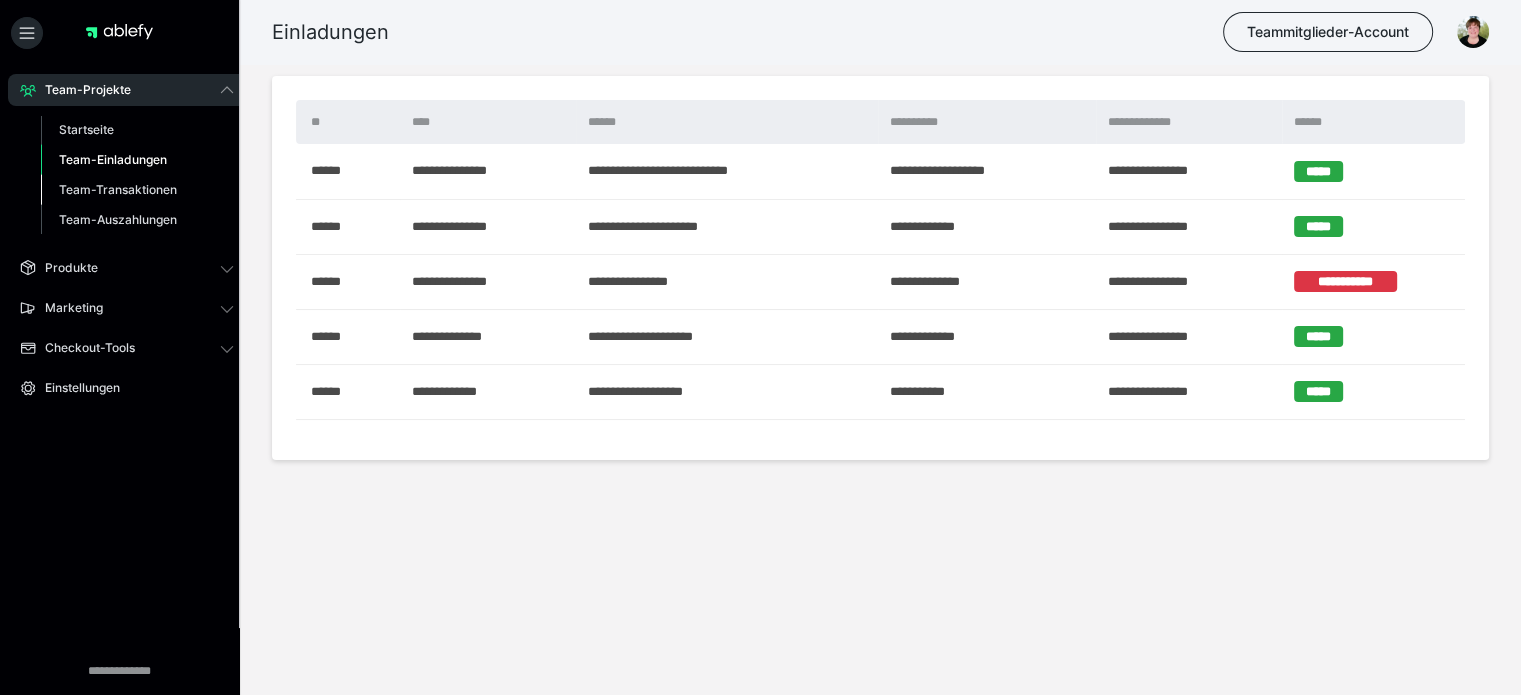 click on "Team-Transaktionen" at bounding box center [118, 189] 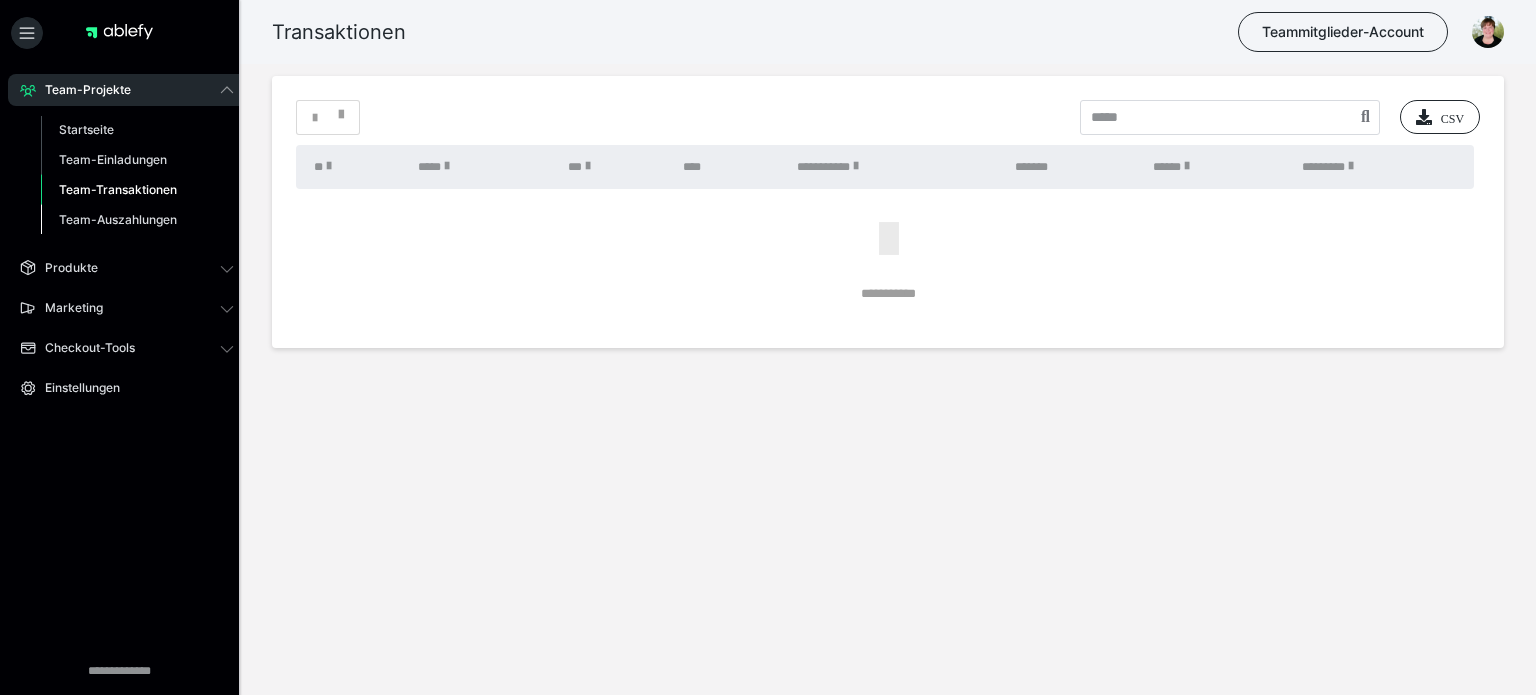 click on "Team-Auszahlungen" at bounding box center [137, 220] 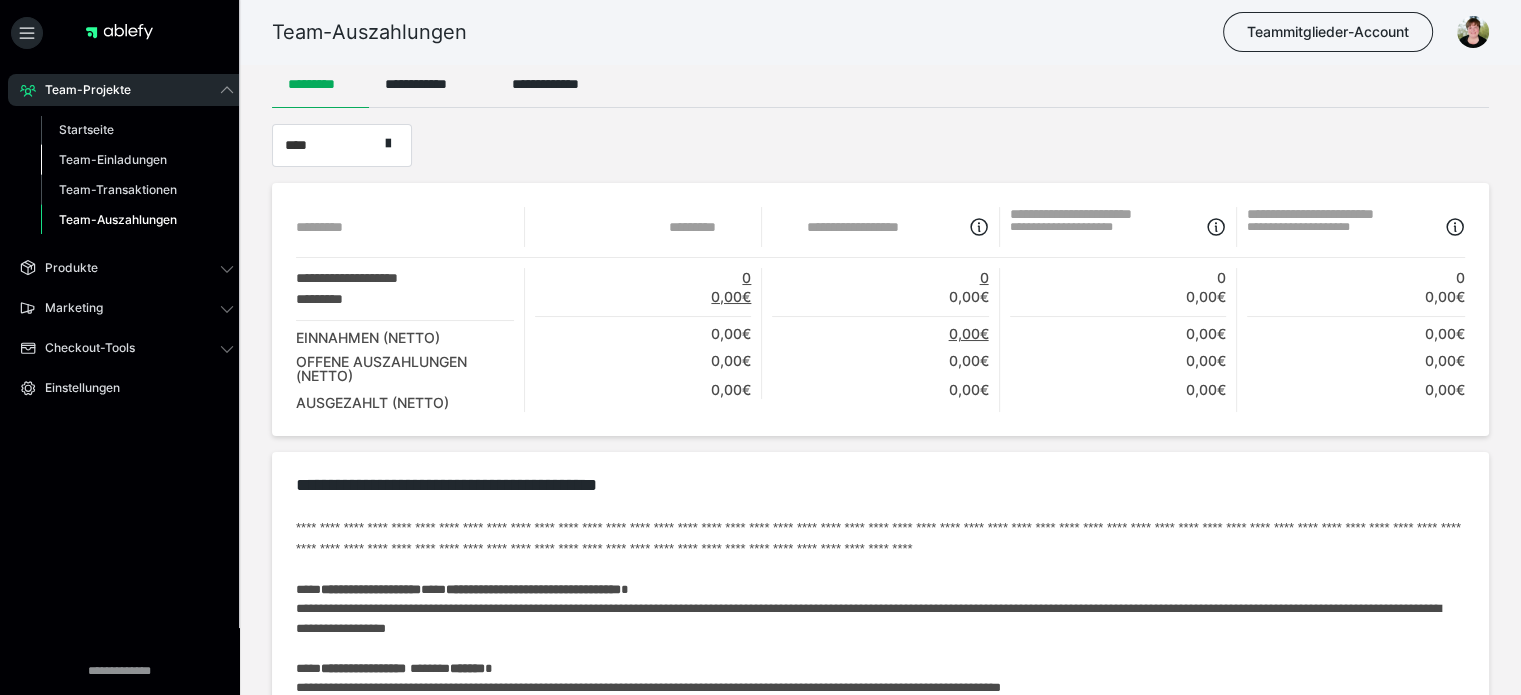 click on "Team-Einladungen" at bounding box center (113, 159) 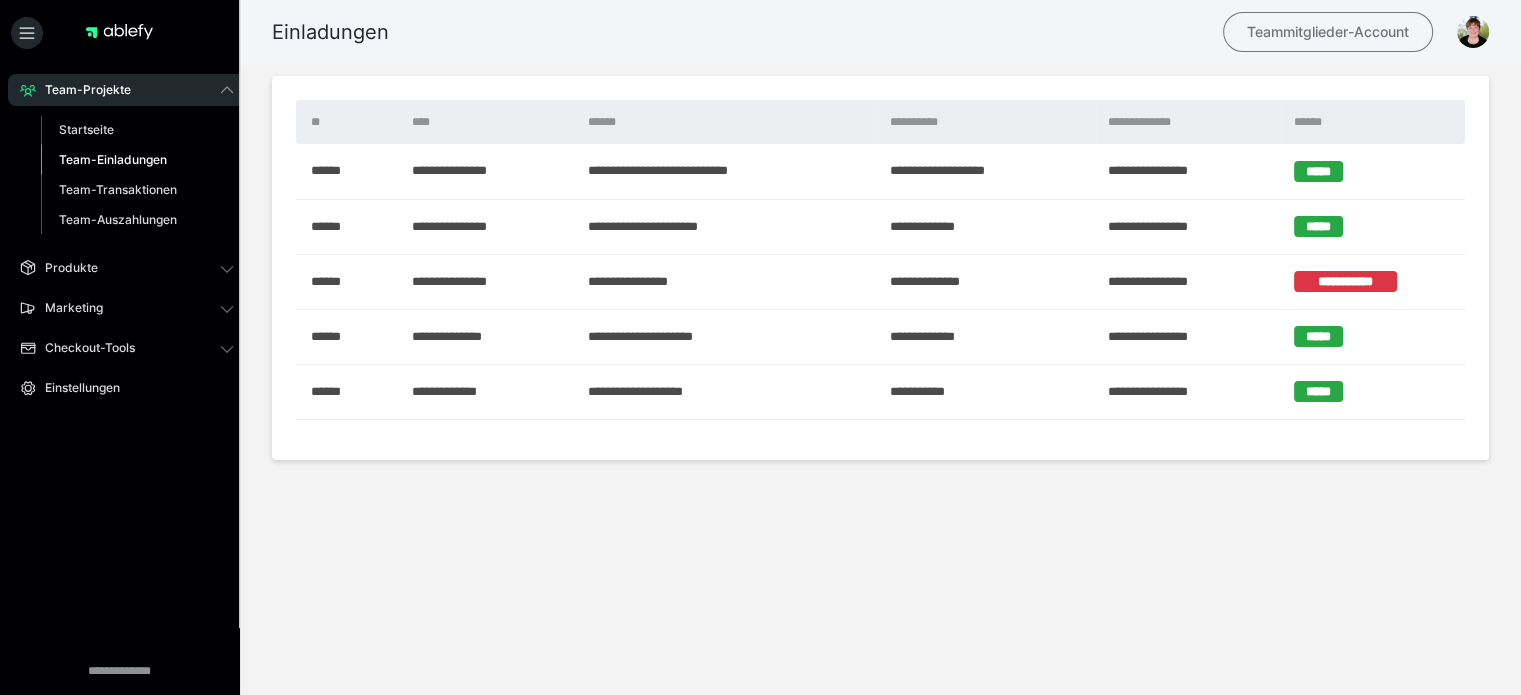 click on "Teammitglieder-Account" at bounding box center (1328, 32) 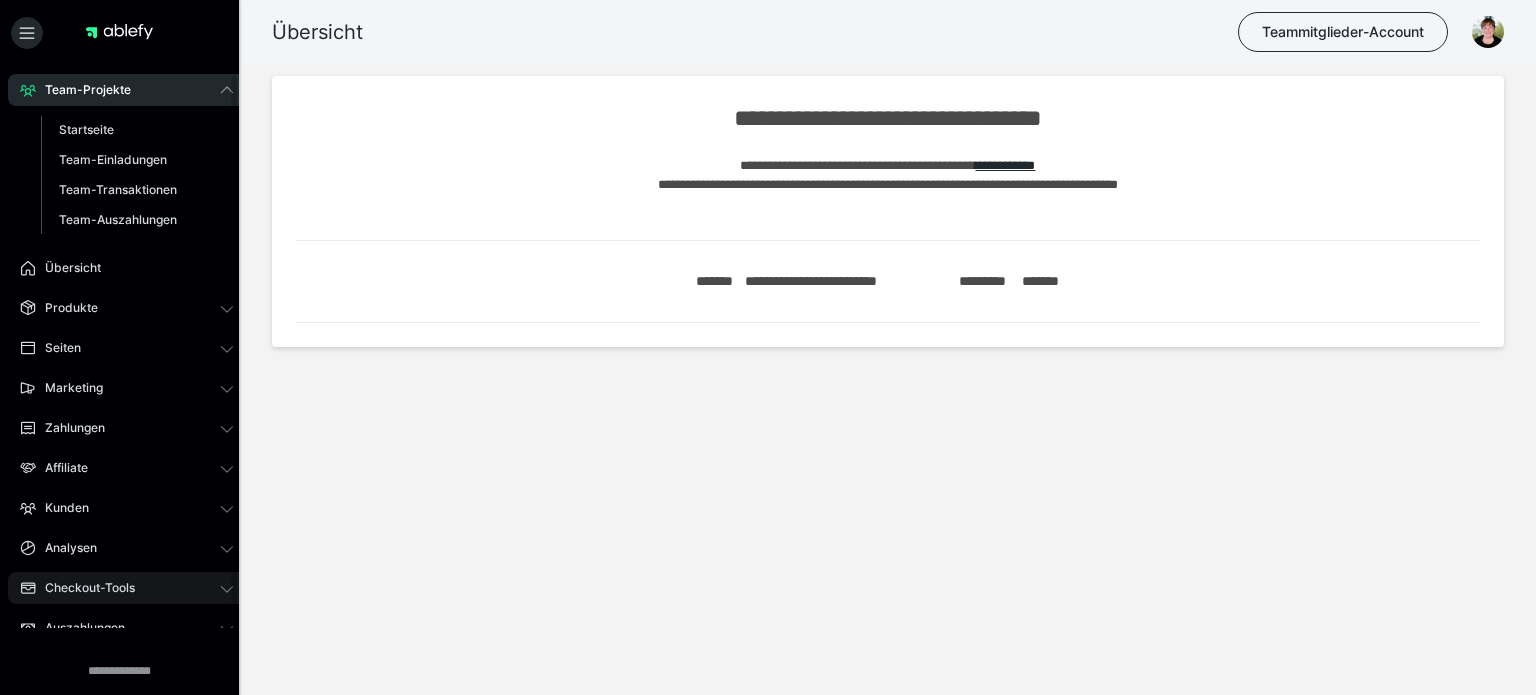 scroll, scrollTop: 0, scrollLeft: 0, axis: both 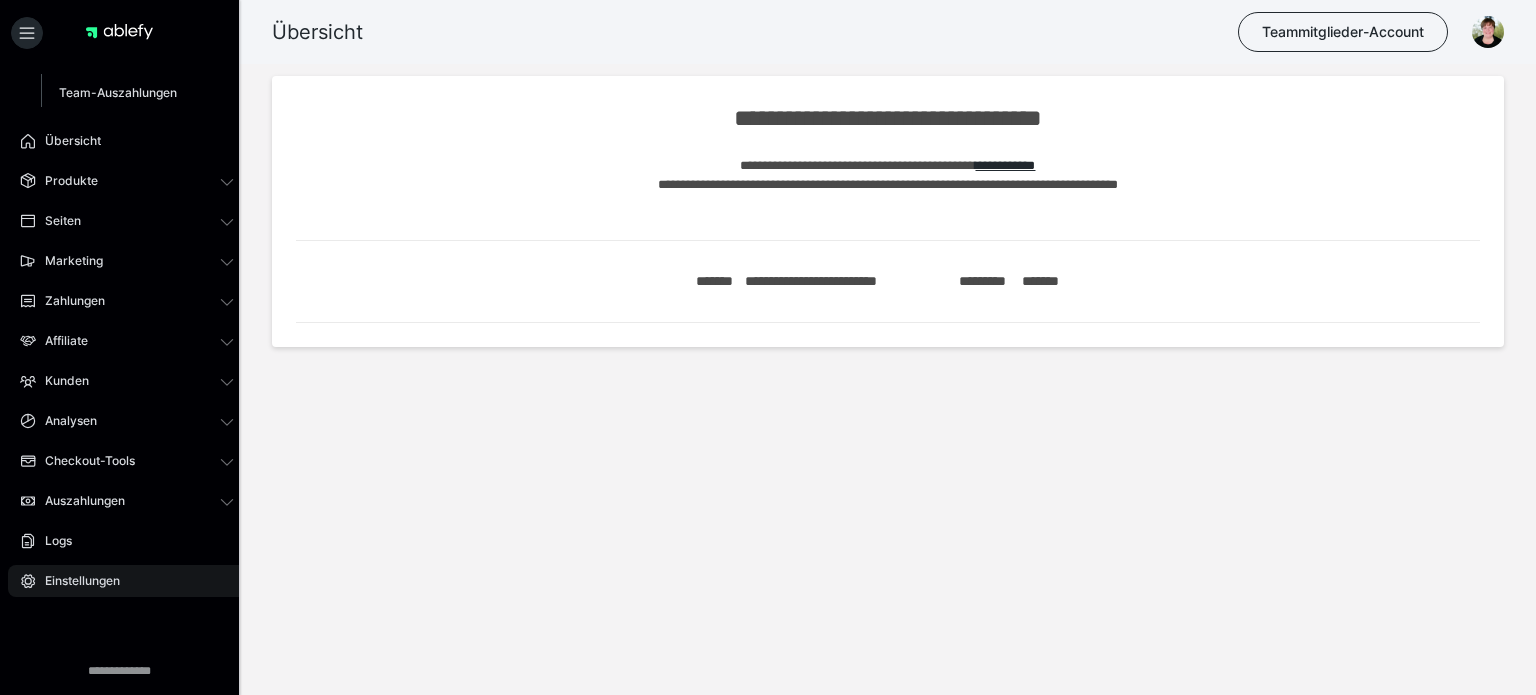 click on "Einstellungen" at bounding box center (127, 581) 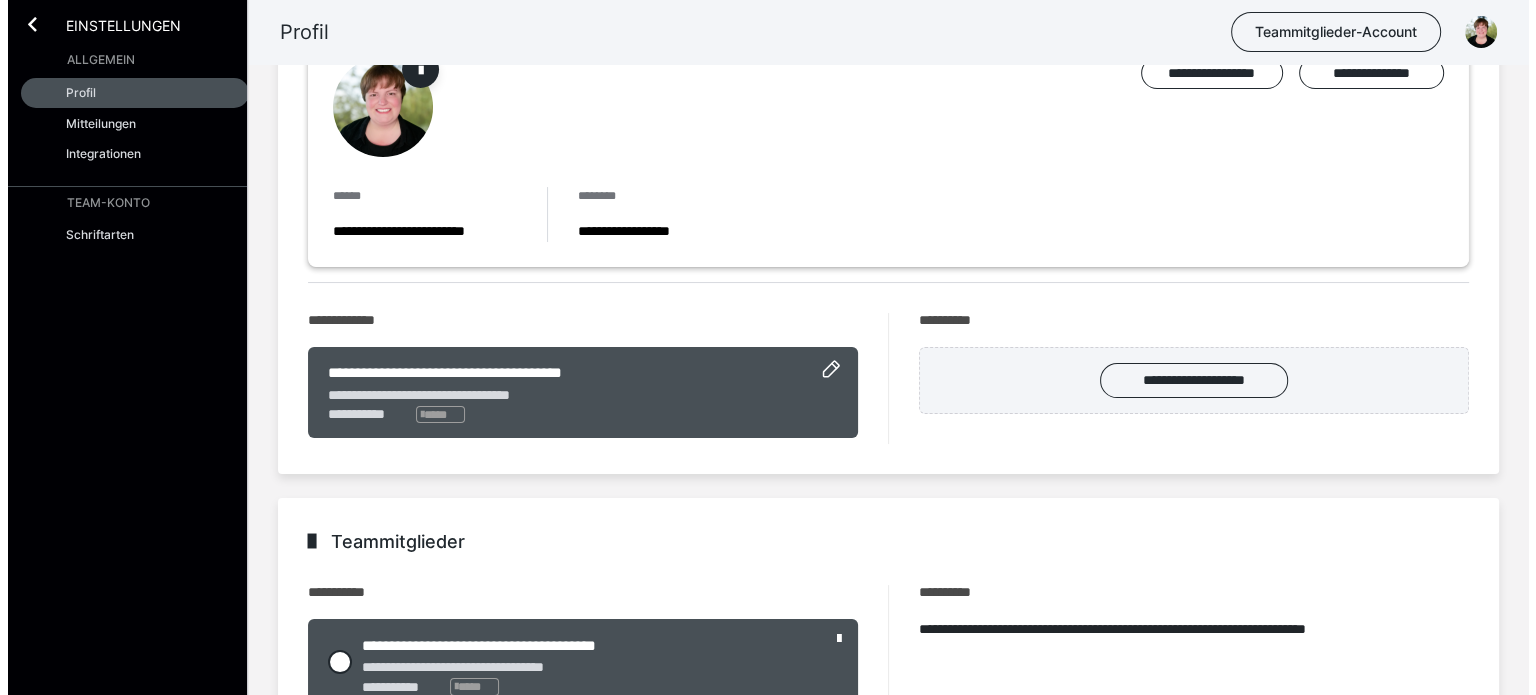 scroll, scrollTop: 0, scrollLeft: 0, axis: both 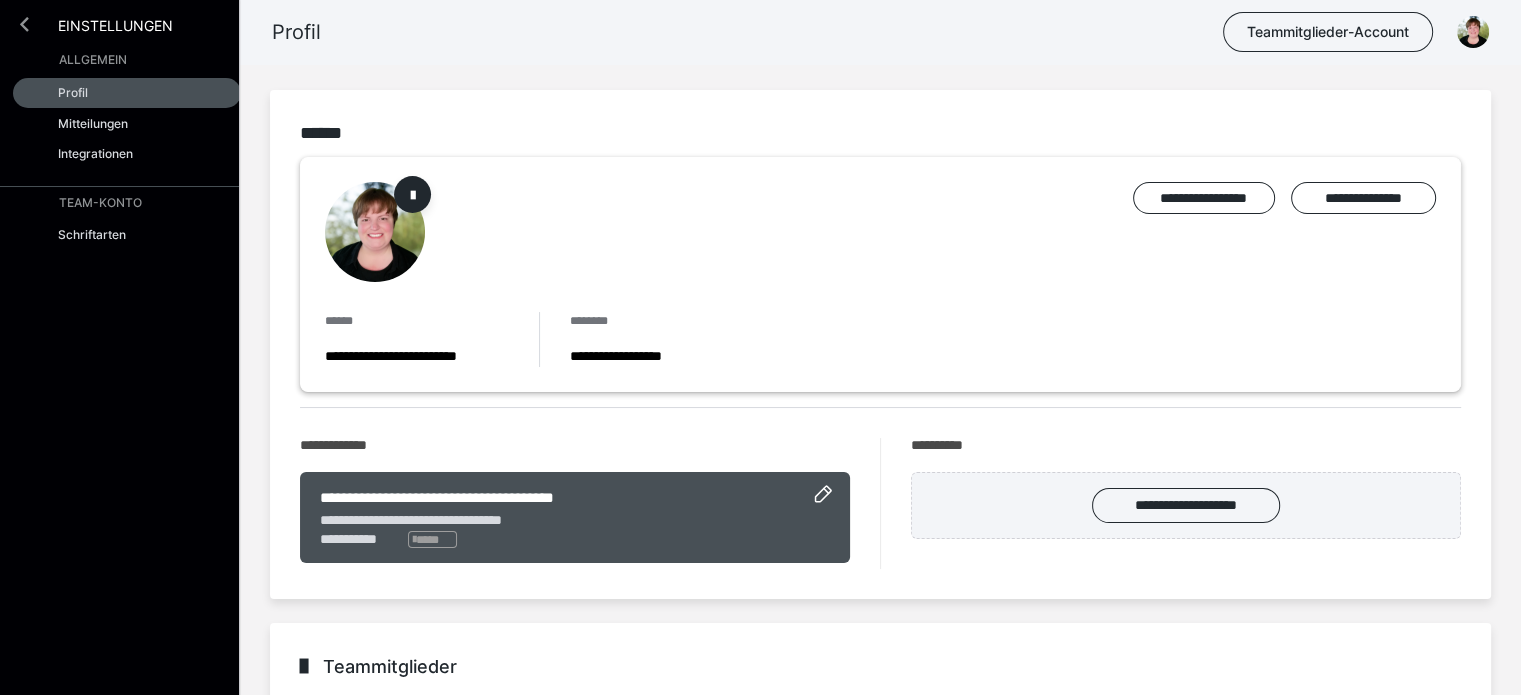 click at bounding box center (24, 24) 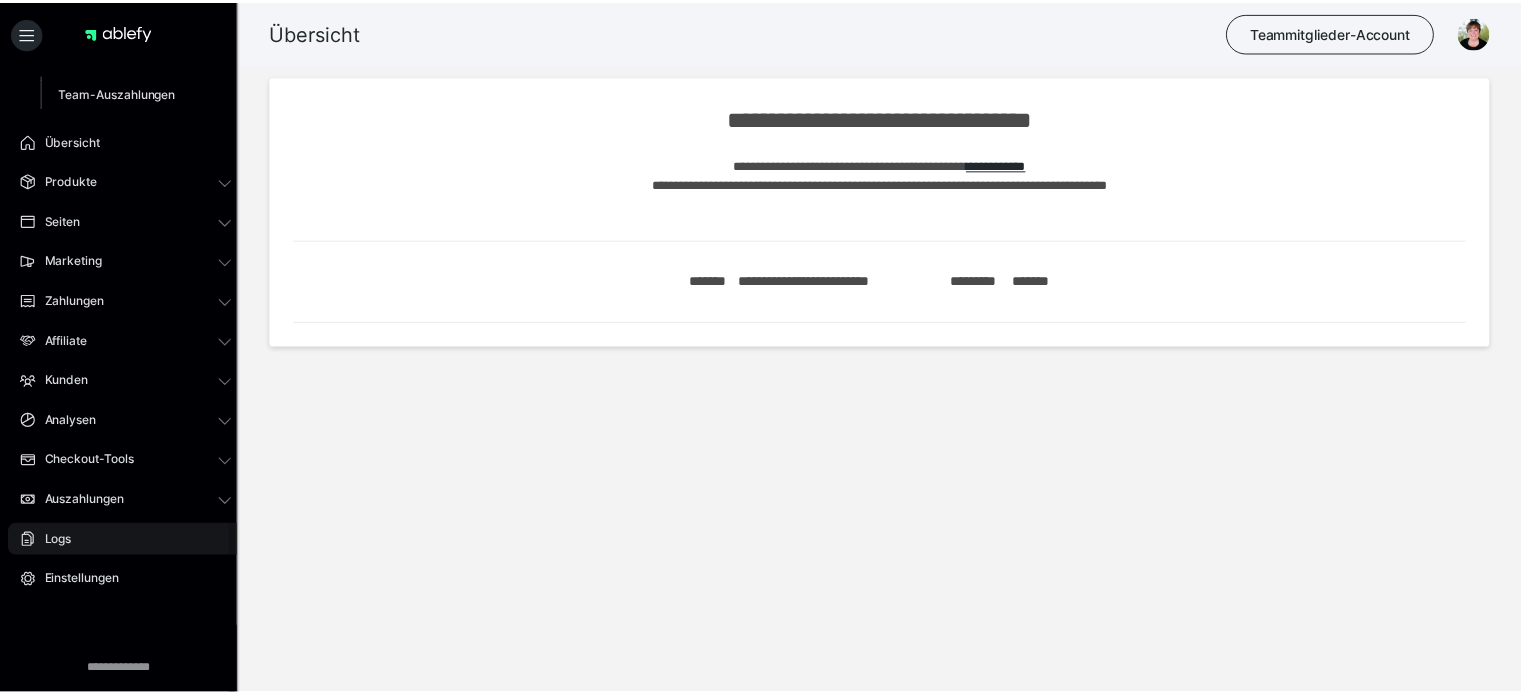 scroll, scrollTop: 141, scrollLeft: 0, axis: vertical 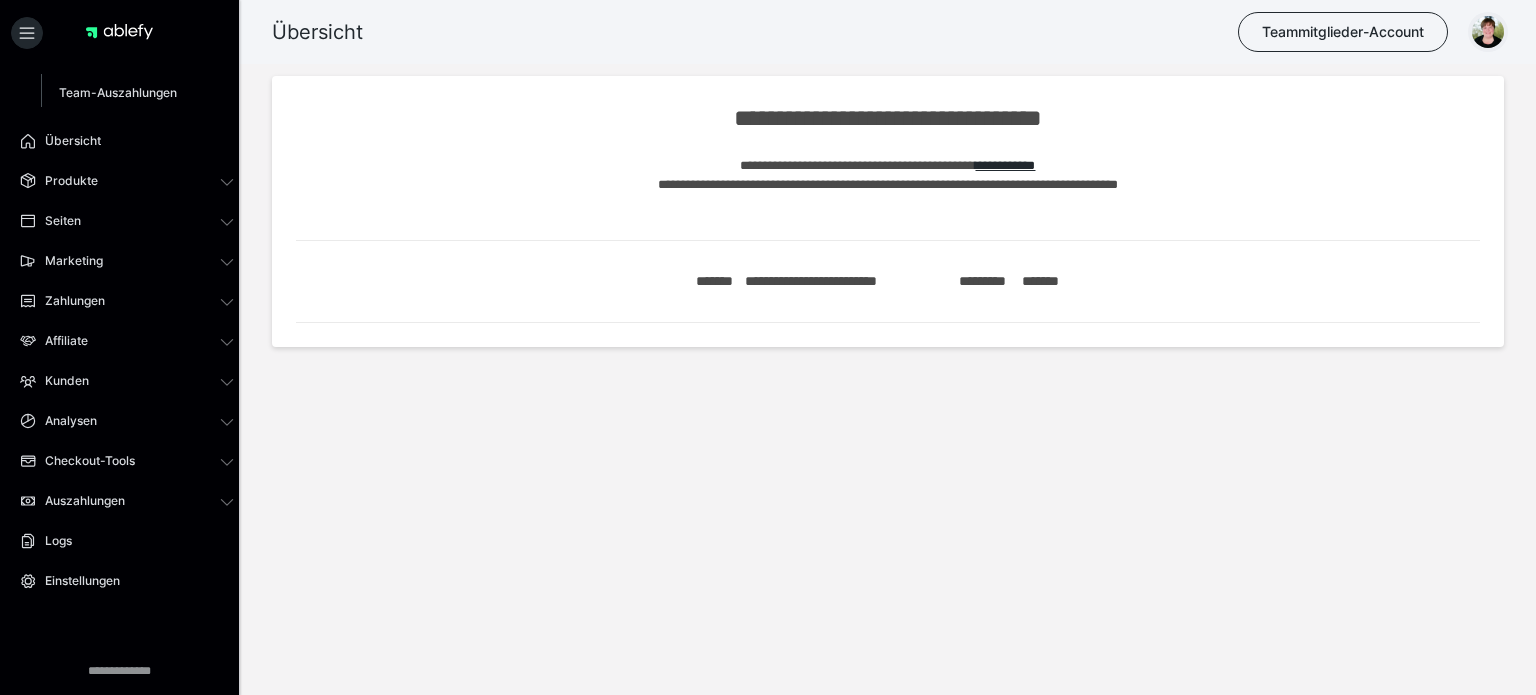 click at bounding box center [1488, 32] 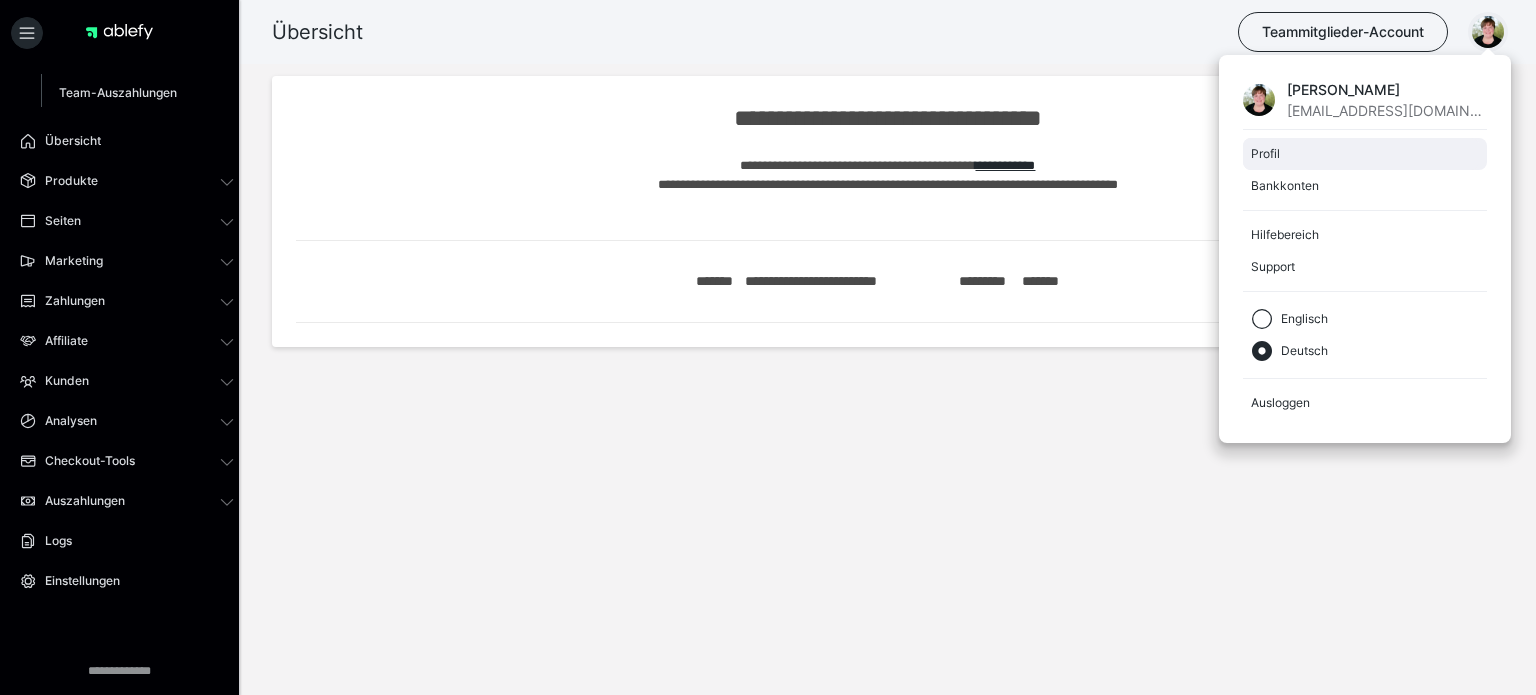 click on "Profil" at bounding box center [1361, 154] 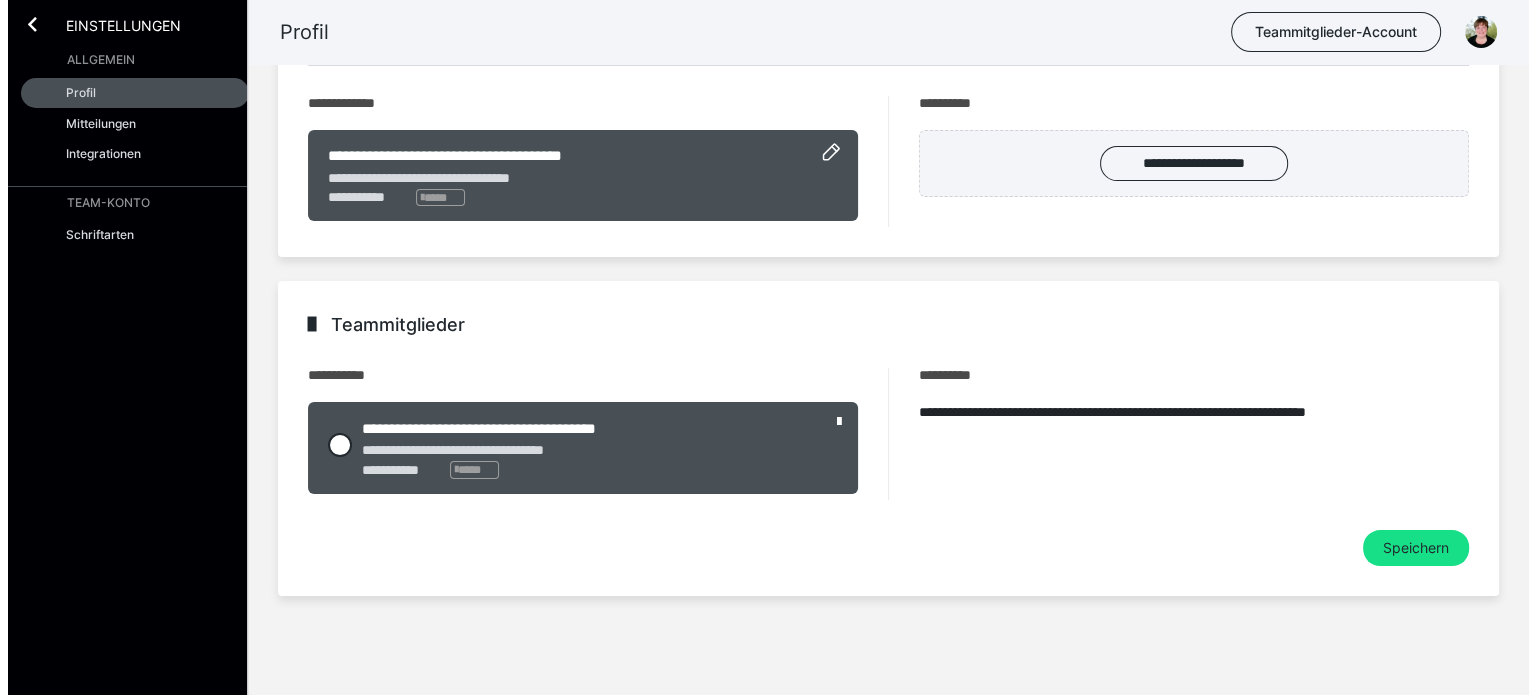 scroll, scrollTop: 0, scrollLeft: 0, axis: both 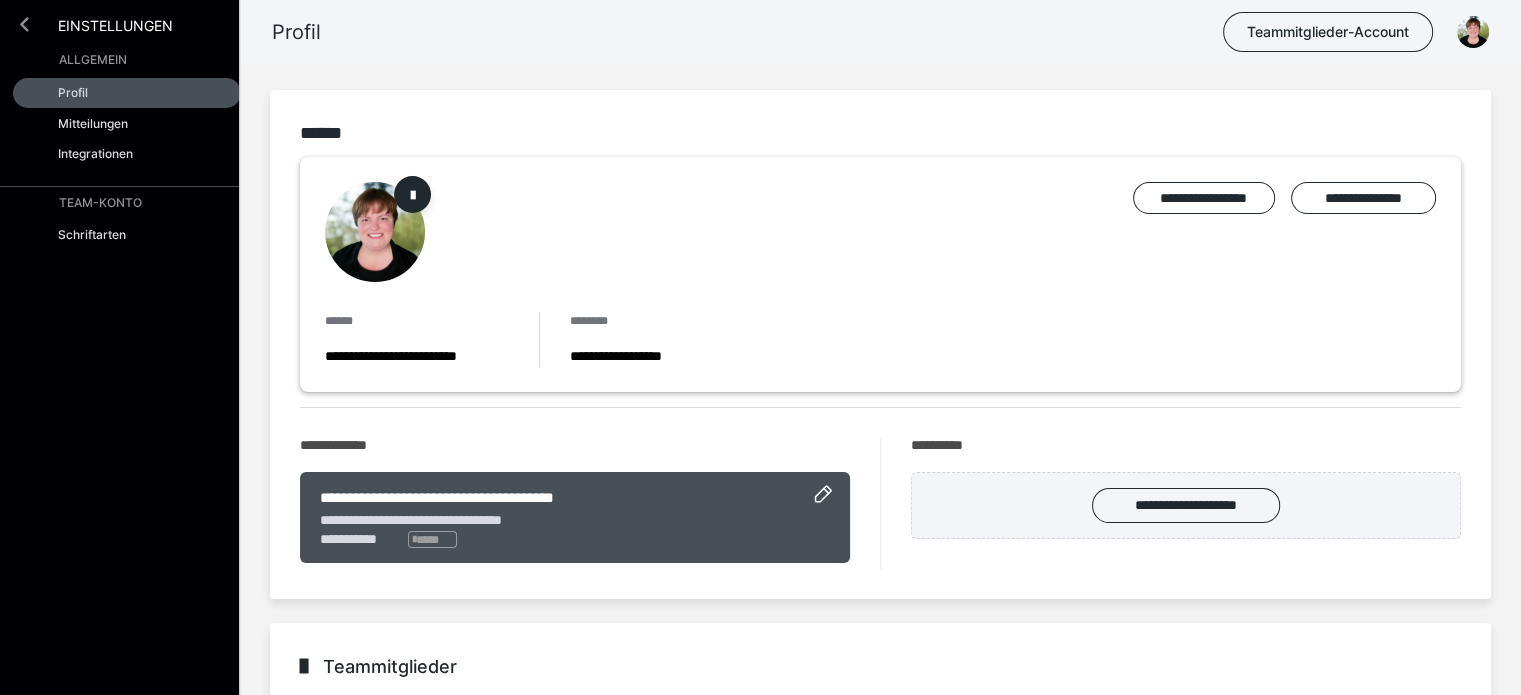 click at bounding box center (24, 24) 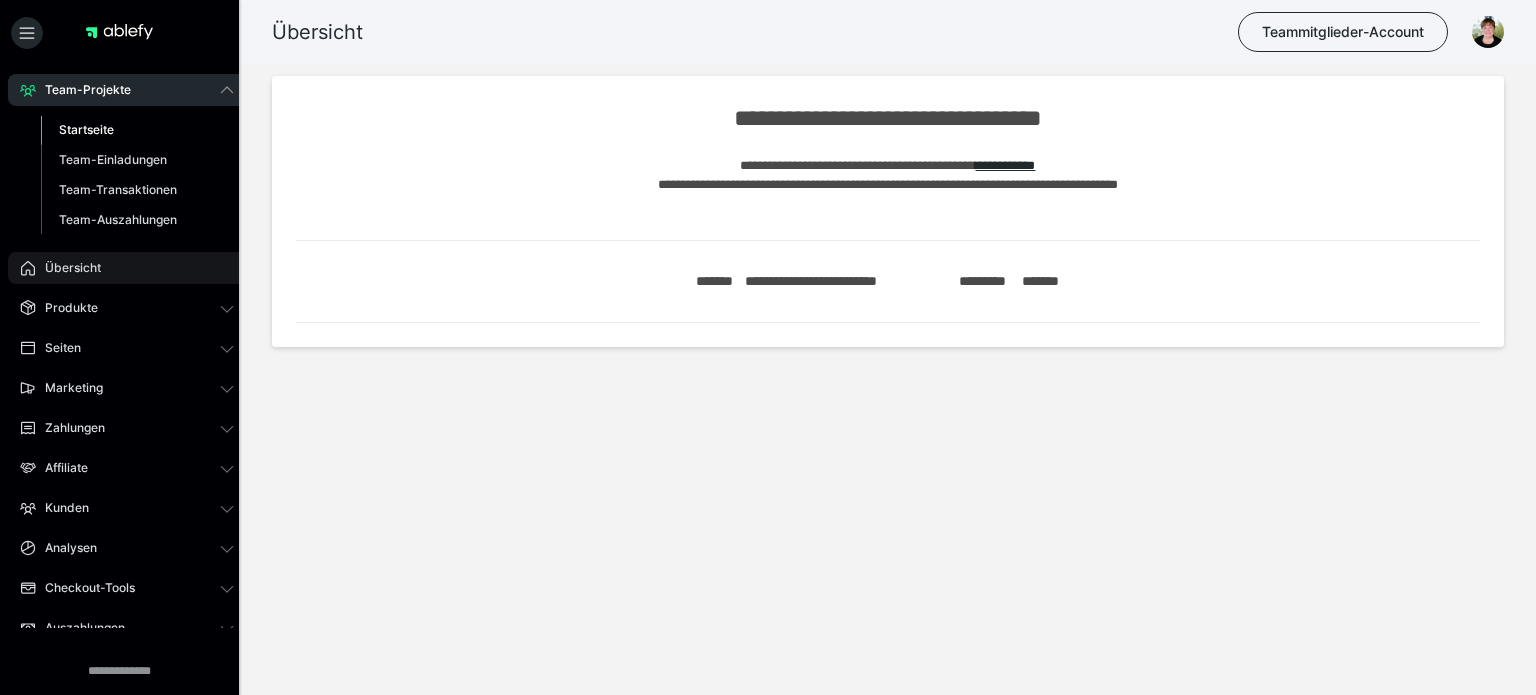 click on "Übersicht" at bounding box center (127, 268) 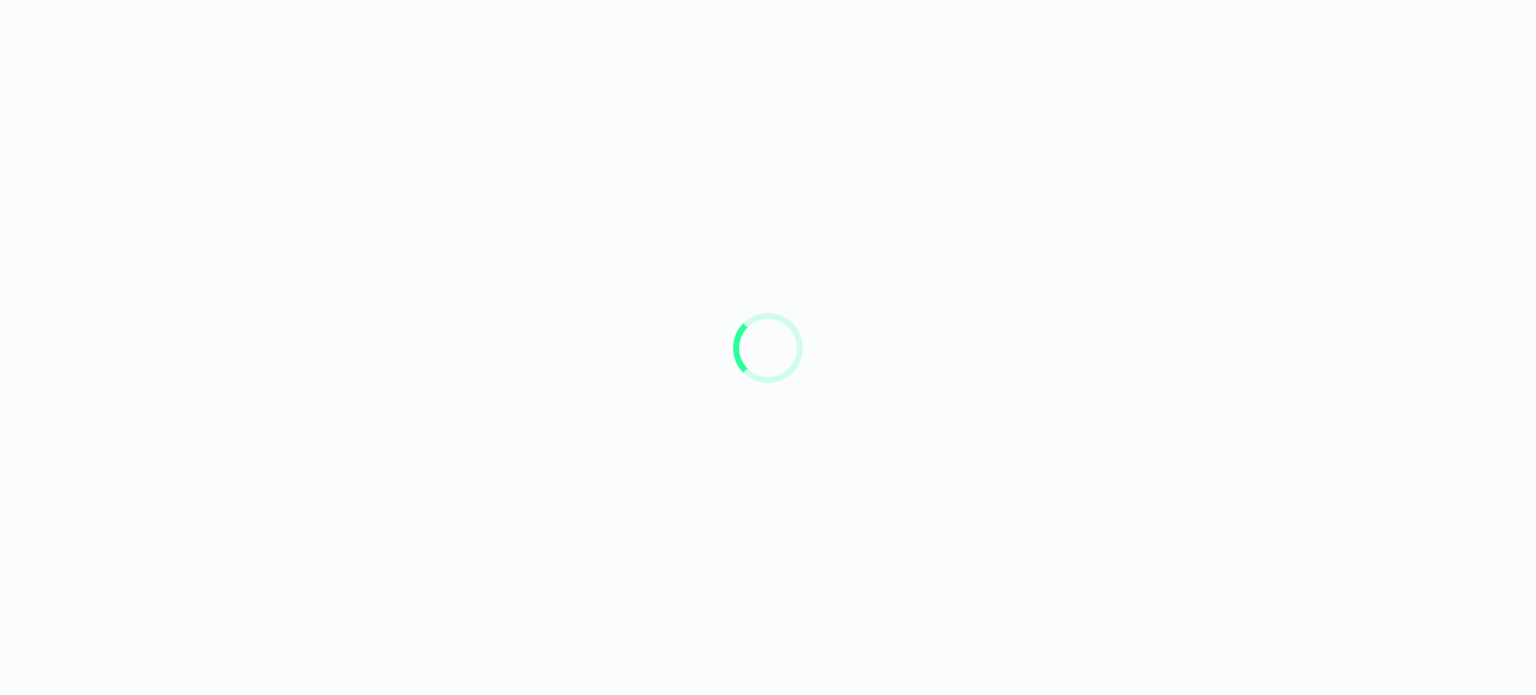 scroll, scrollTop: 0, scrollLeft: 0, axis: both 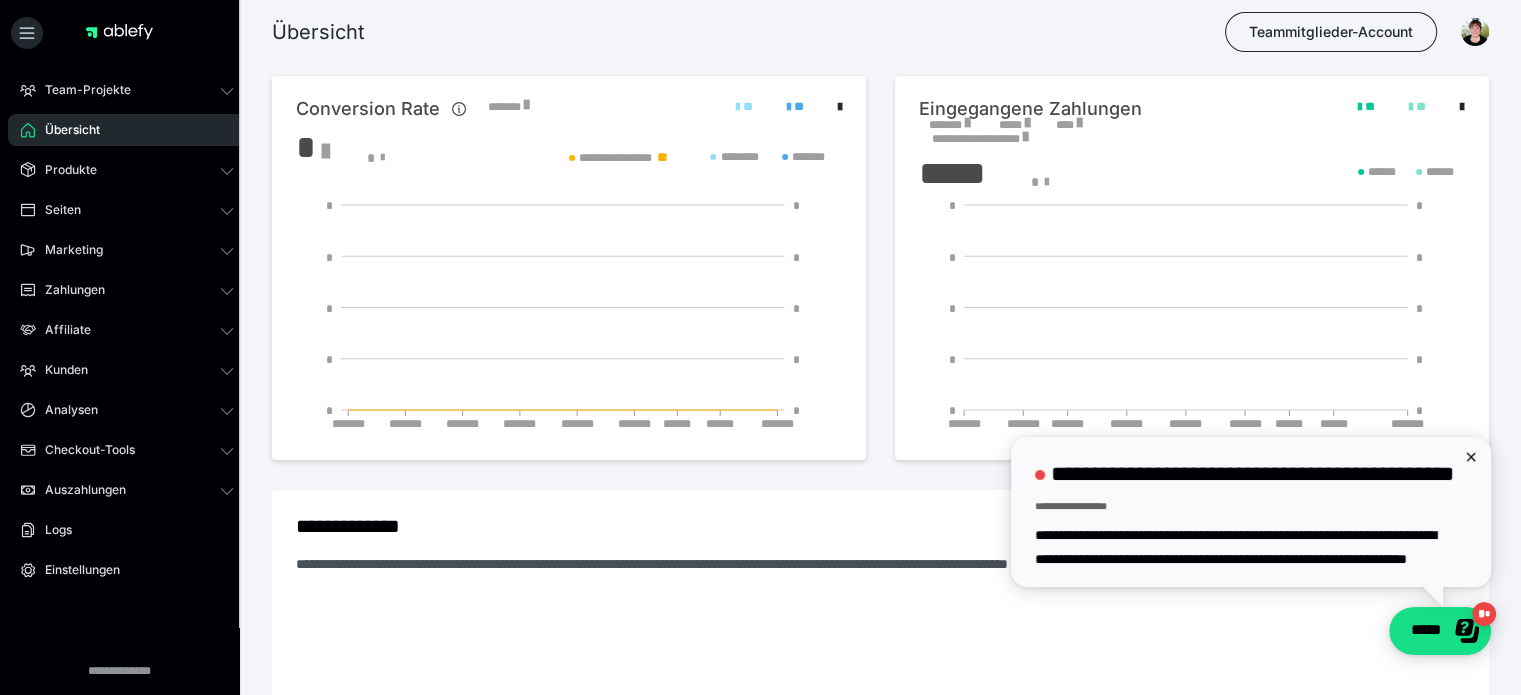 click on "**********" at bounding box center [1251, 806] 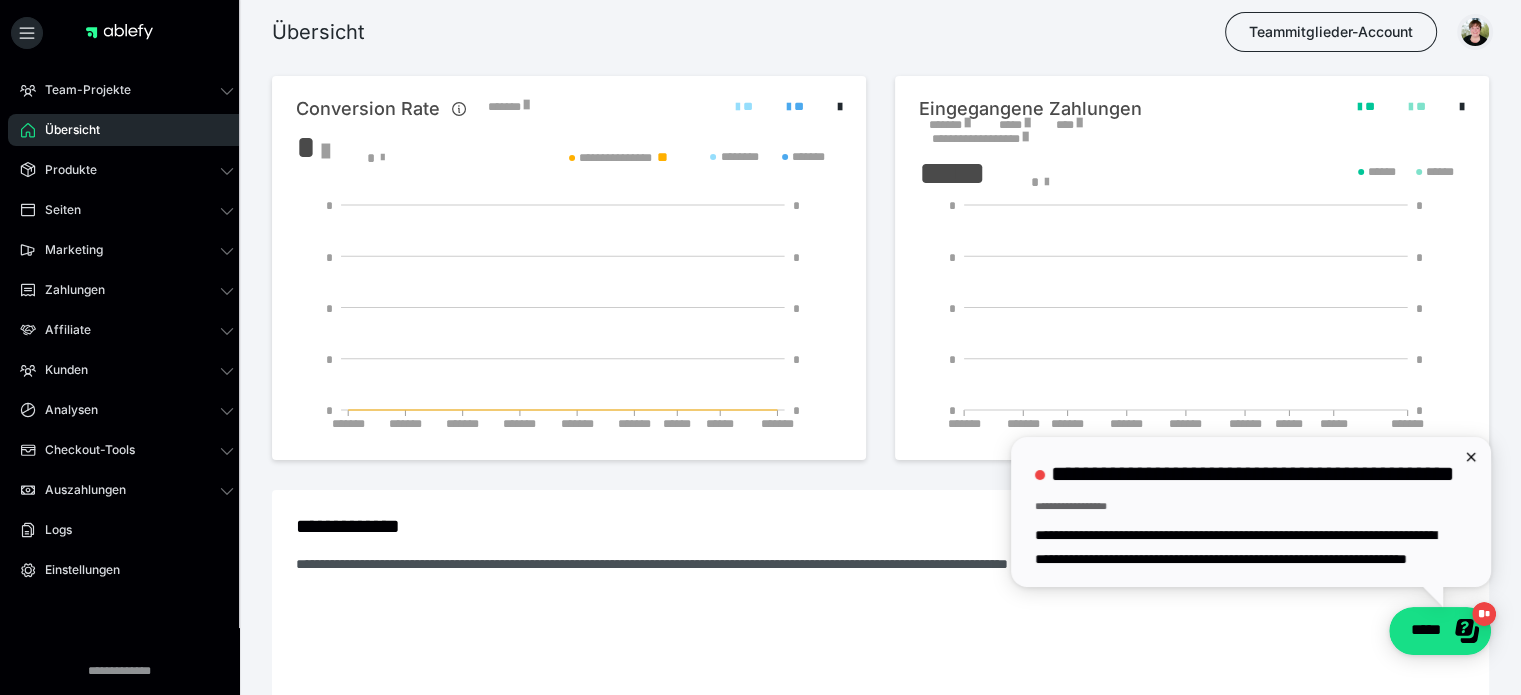 click at bounding box center [1475, 32] 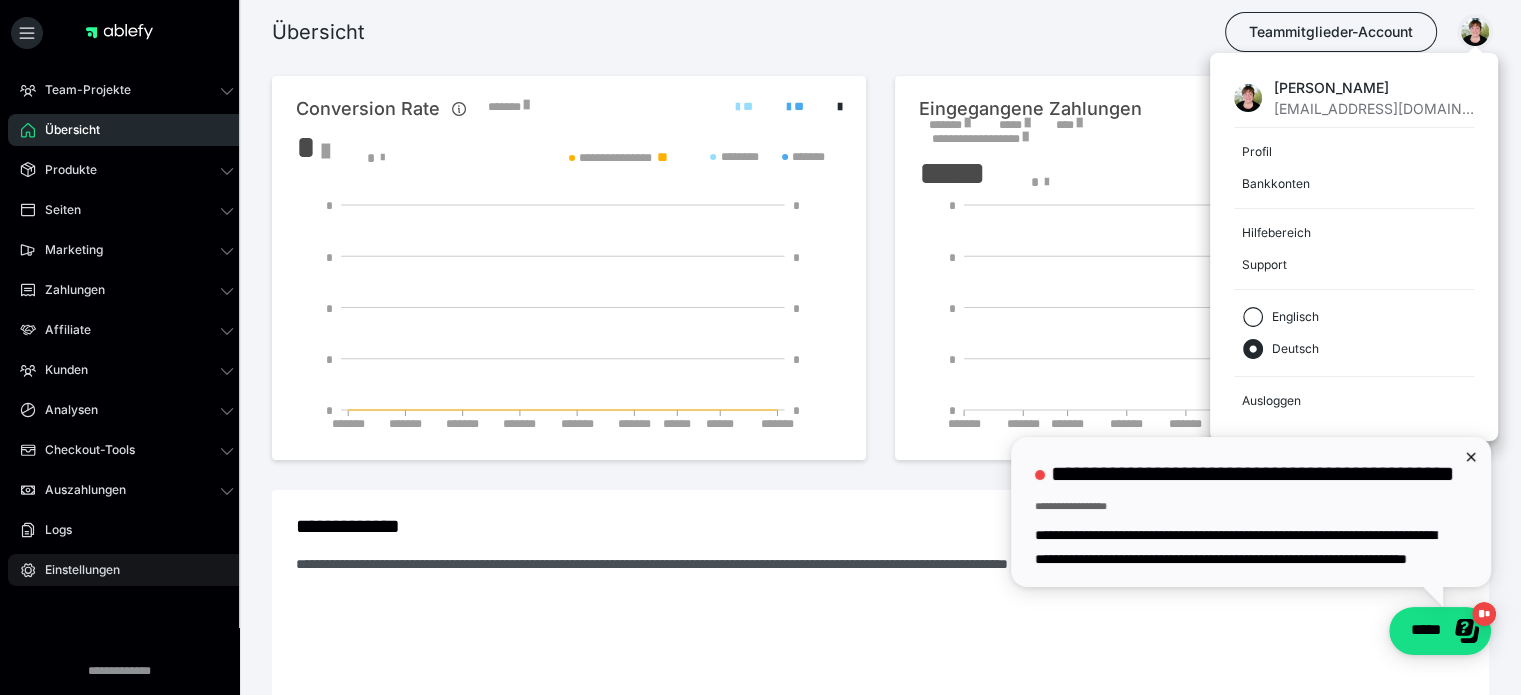 click on "Einstellungen" at bounding box center [75, 570] 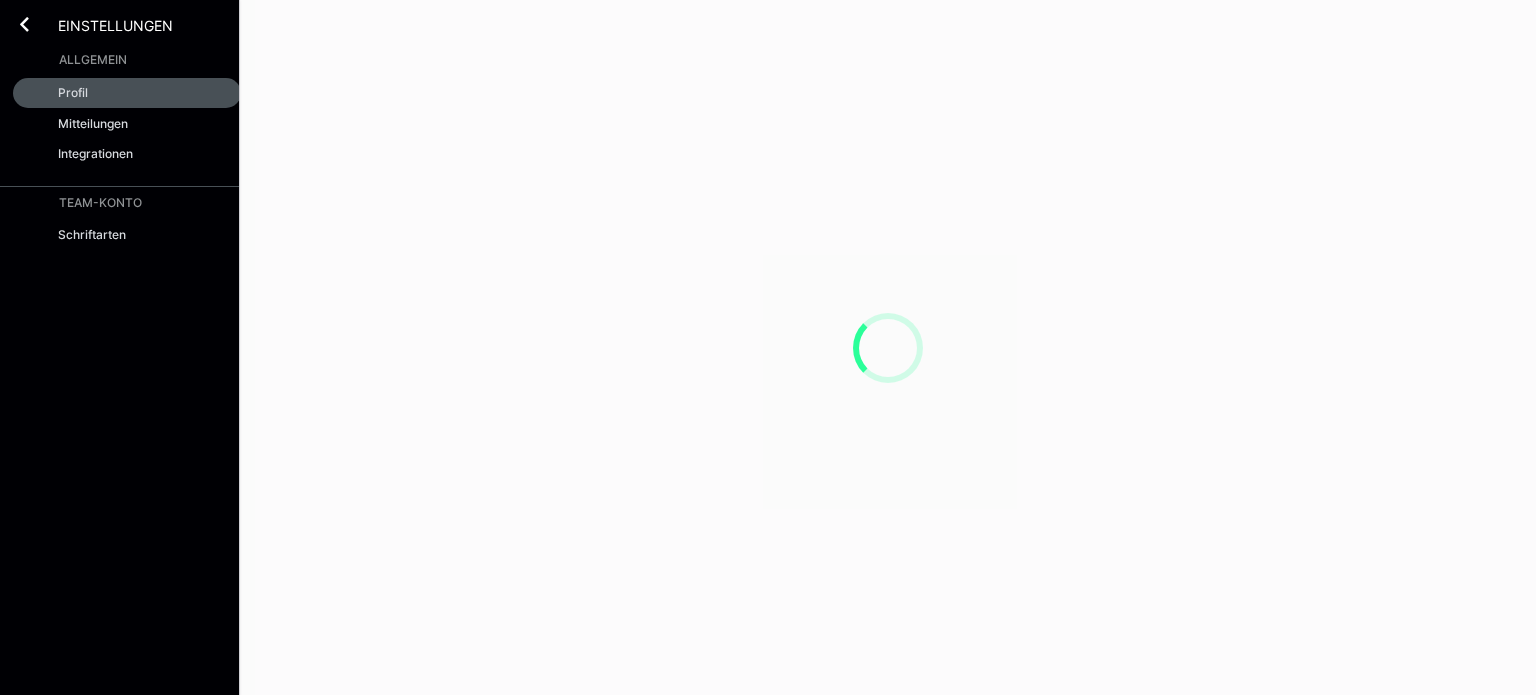 scroll, scrollTop: 0, scrollLeft: 0, axis: both 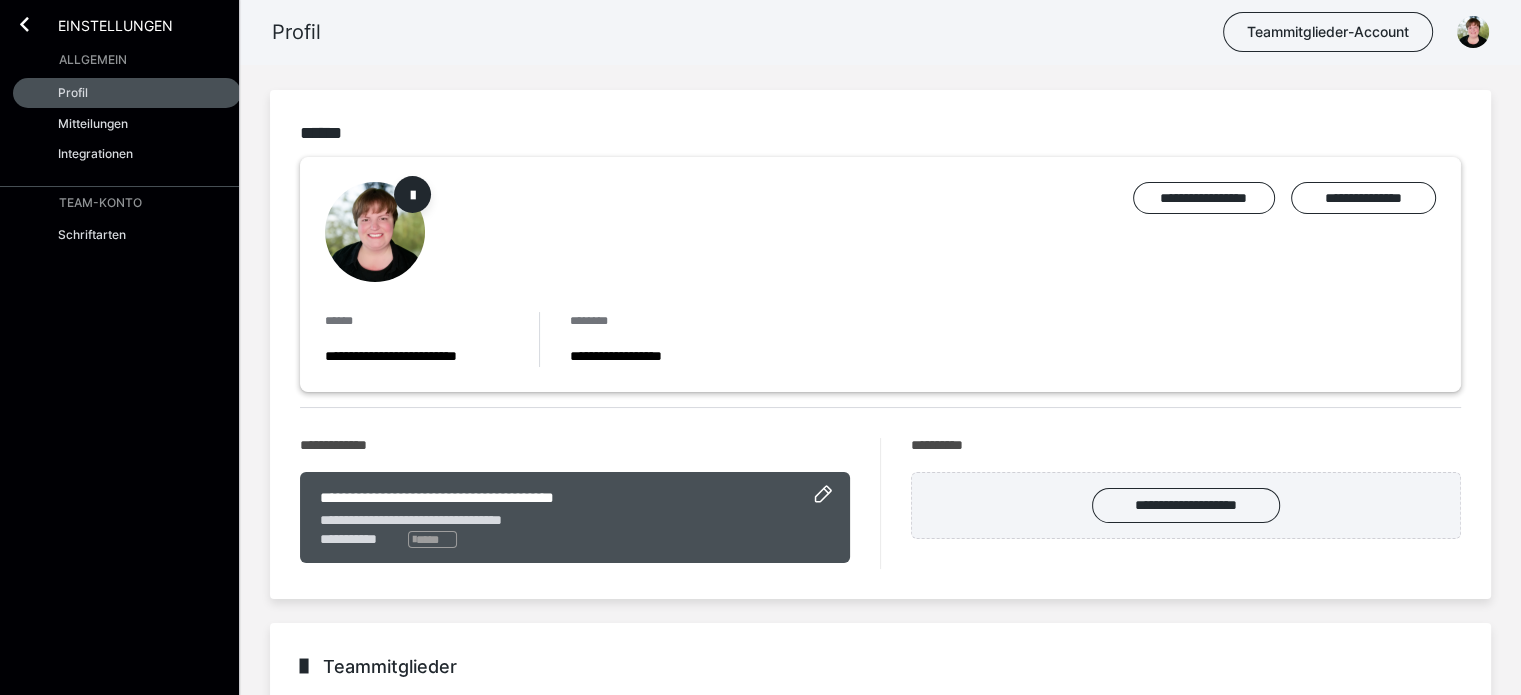 click on "Einstellungen" at bounding box center (101, 24) 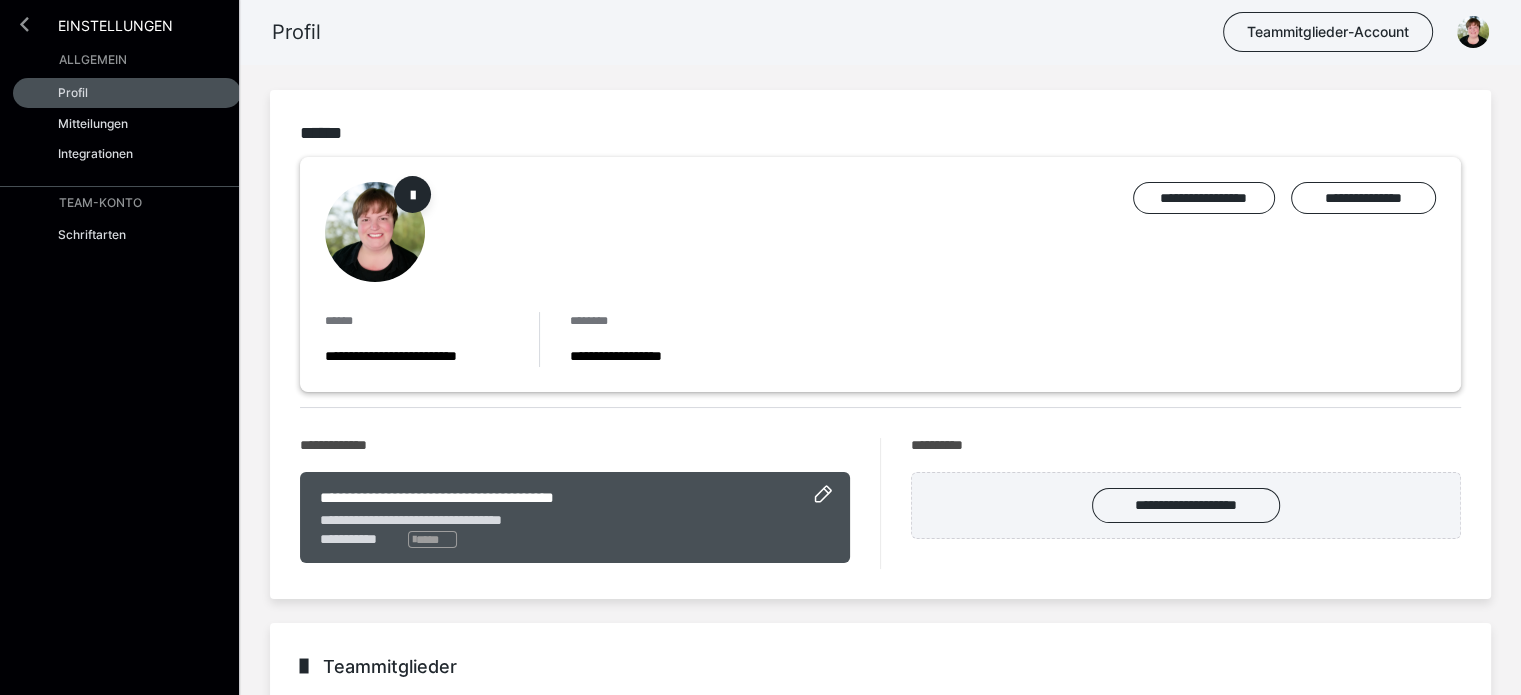 click at bounding box center (24, 24) 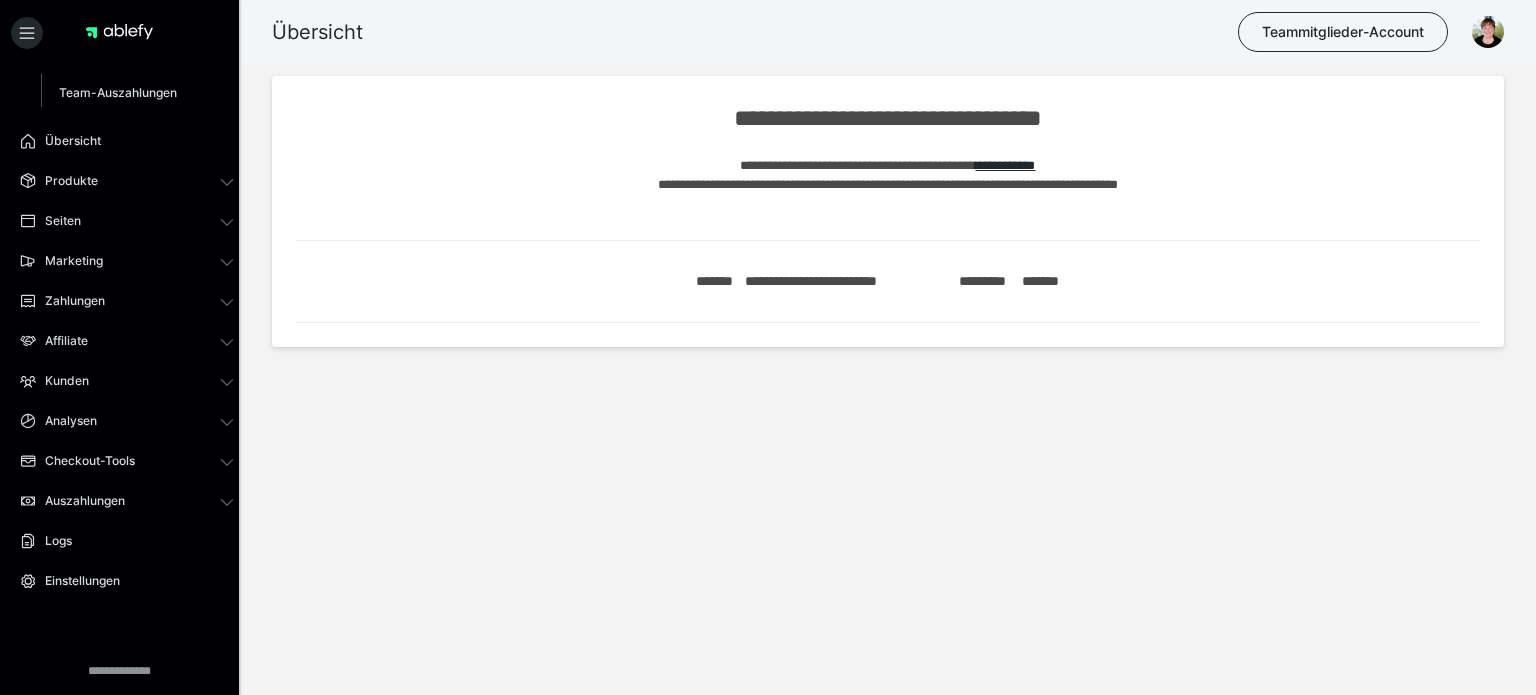 scroll, scrollTop: 141, scrollLeft: 0, axis: vertical 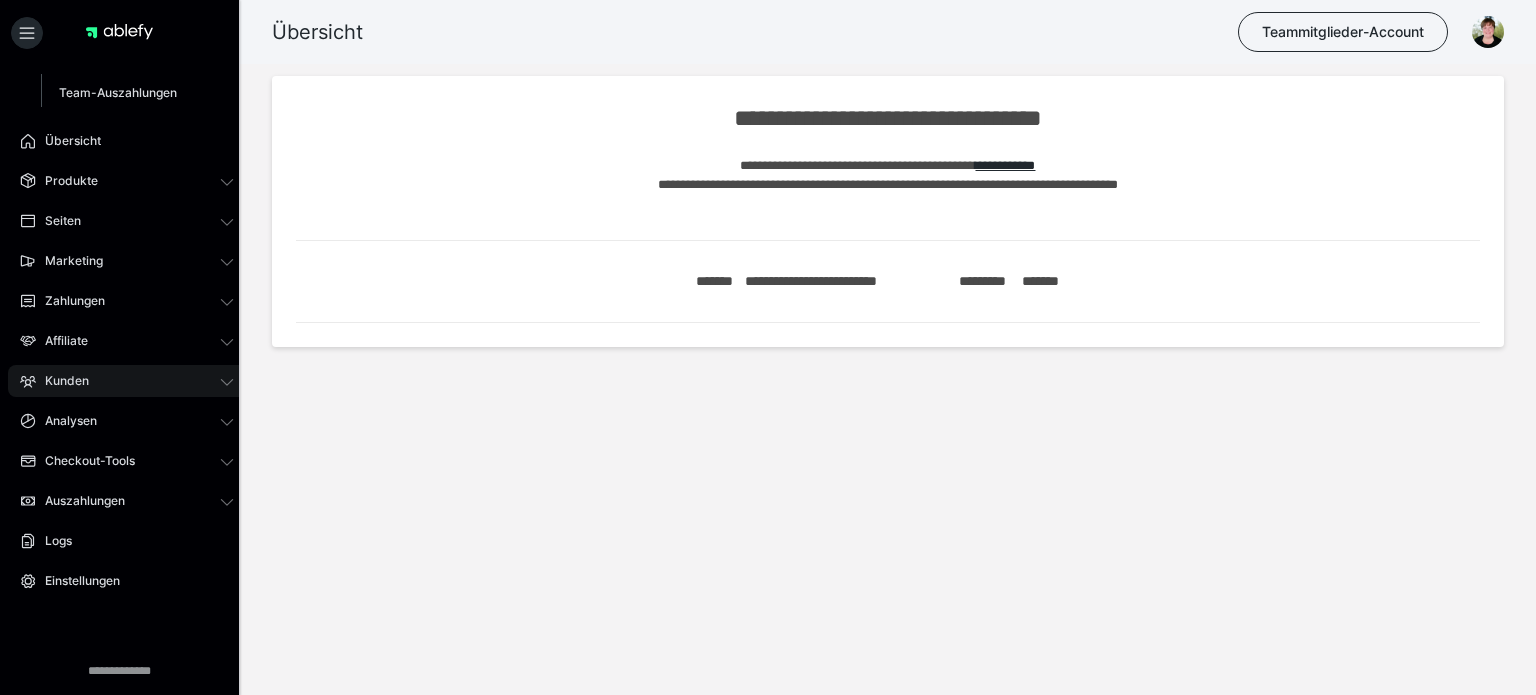 click on "Kunden" at bounding box center (127, 381) 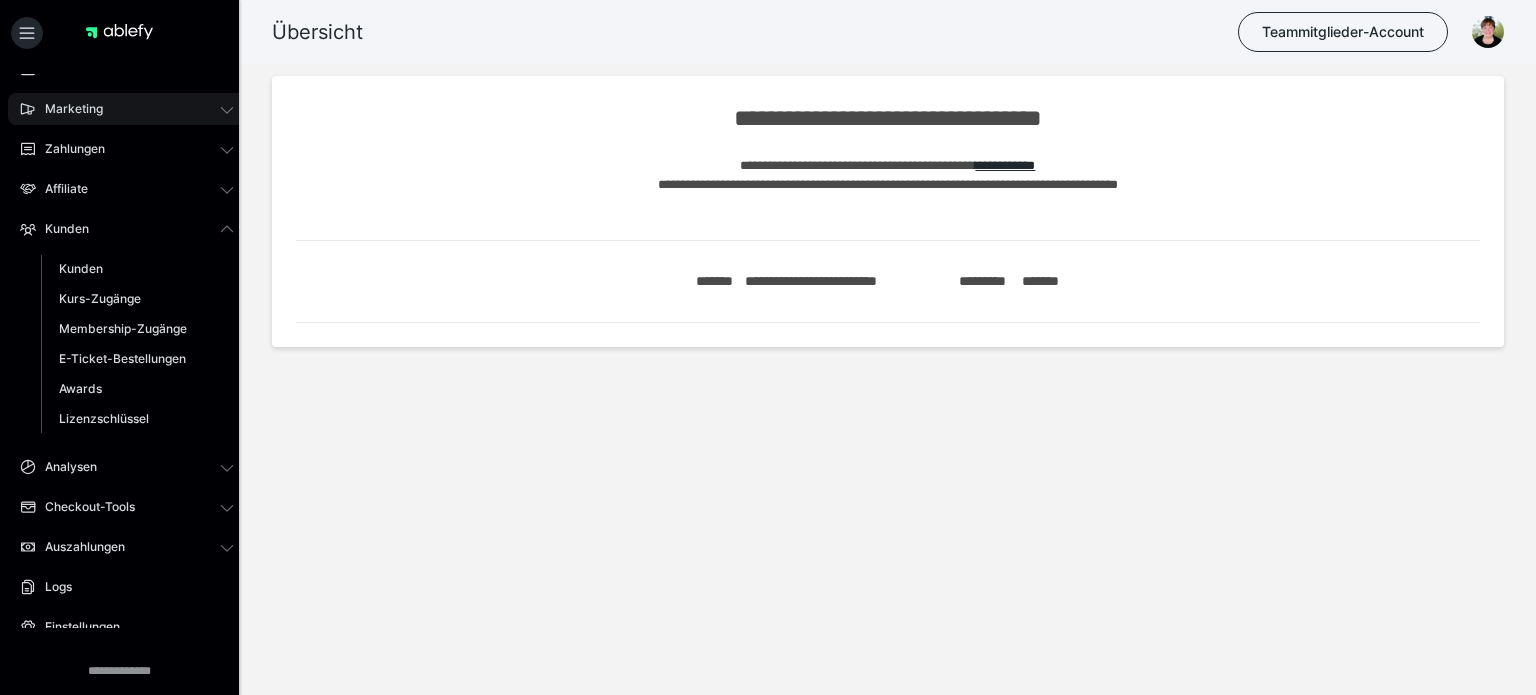 click on "Marketing" at bounding box center (127, 109) 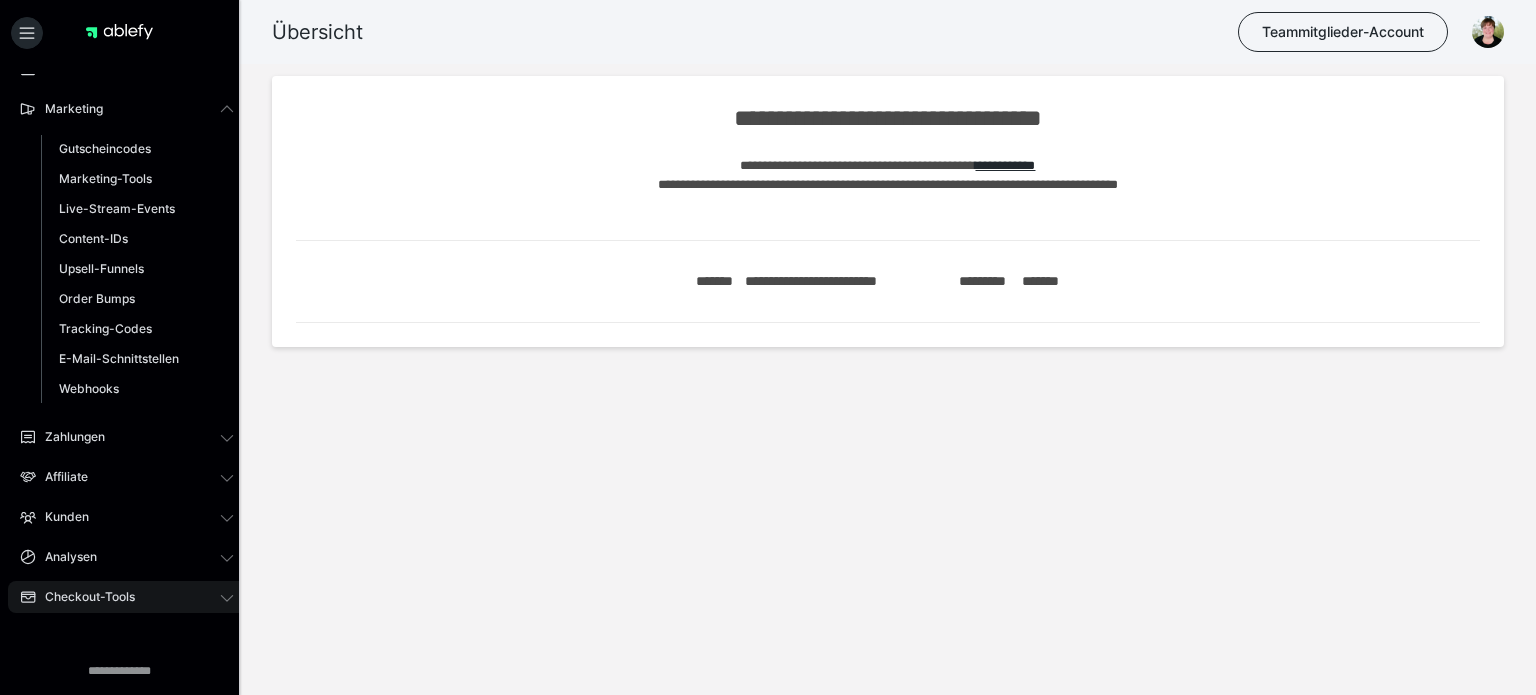 click 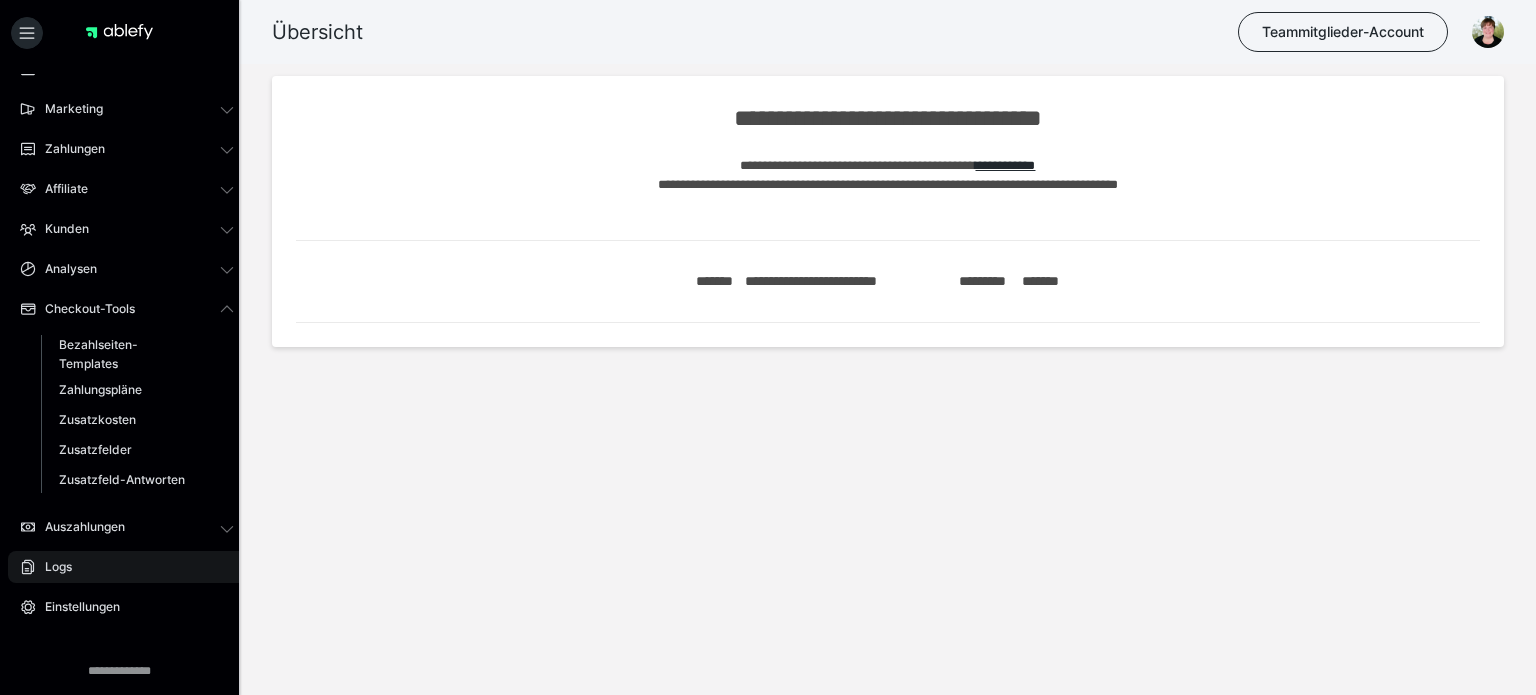 click on "Logs" at bounding box center (127, 567) 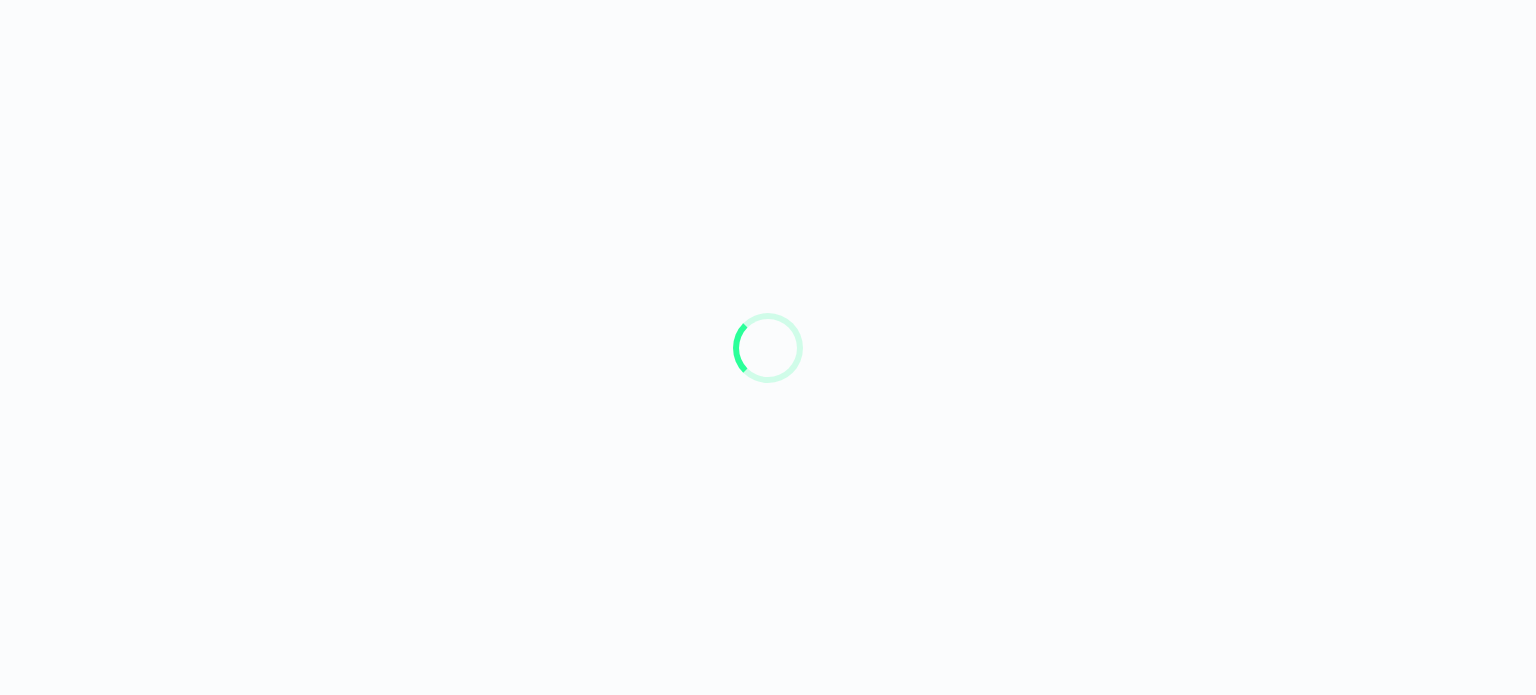 scroll, scrollTop: 0, scrollLeft: 0, axis: both 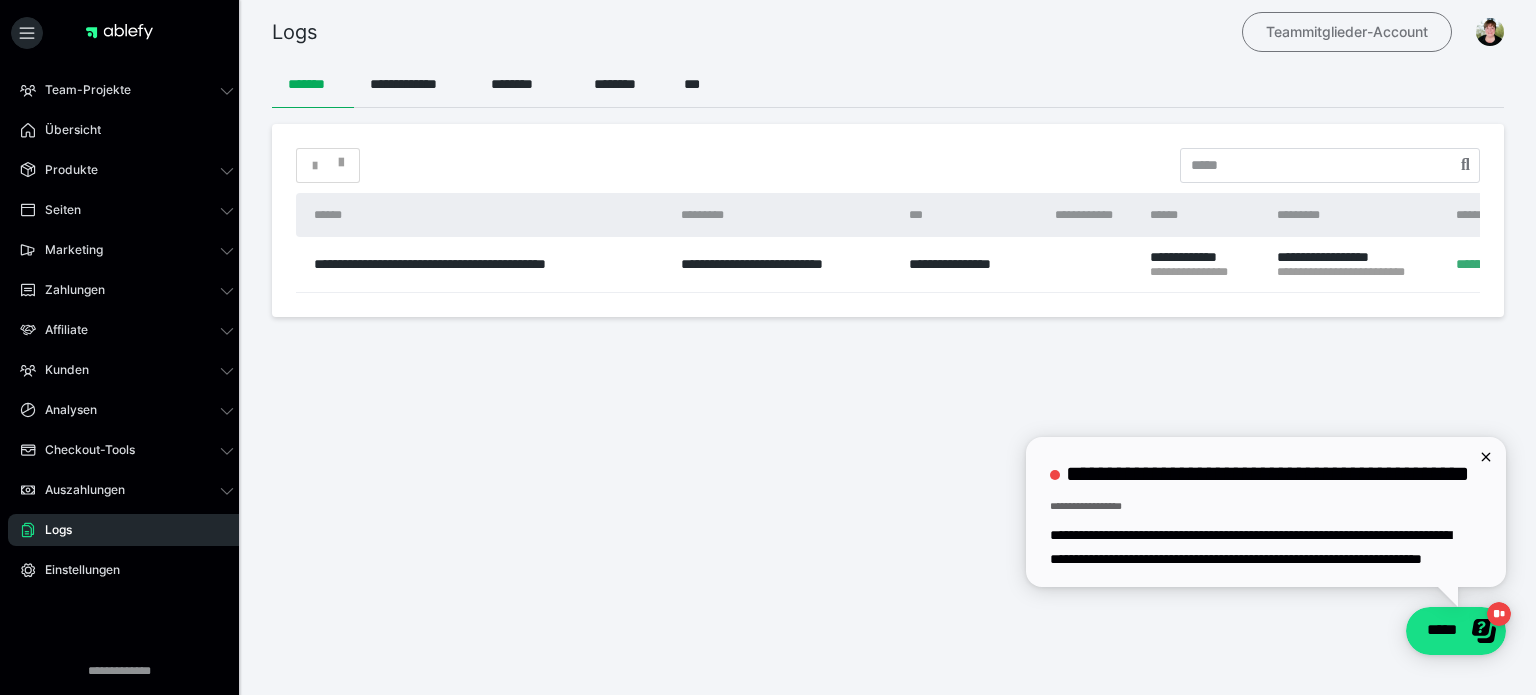click on "Teammitglieder-Account" at bounding box center (1347, 32) 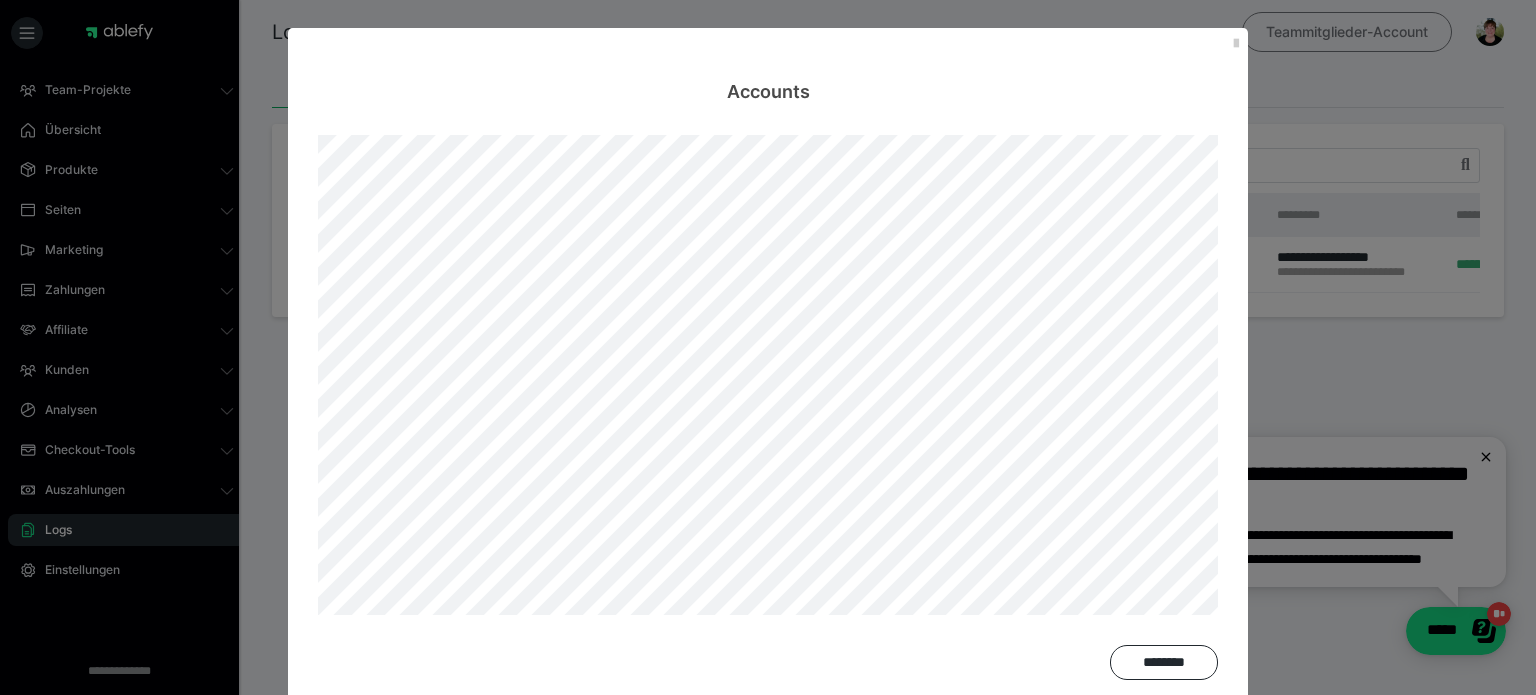 click on "Accounts ********" at bounding box center (768, 347) 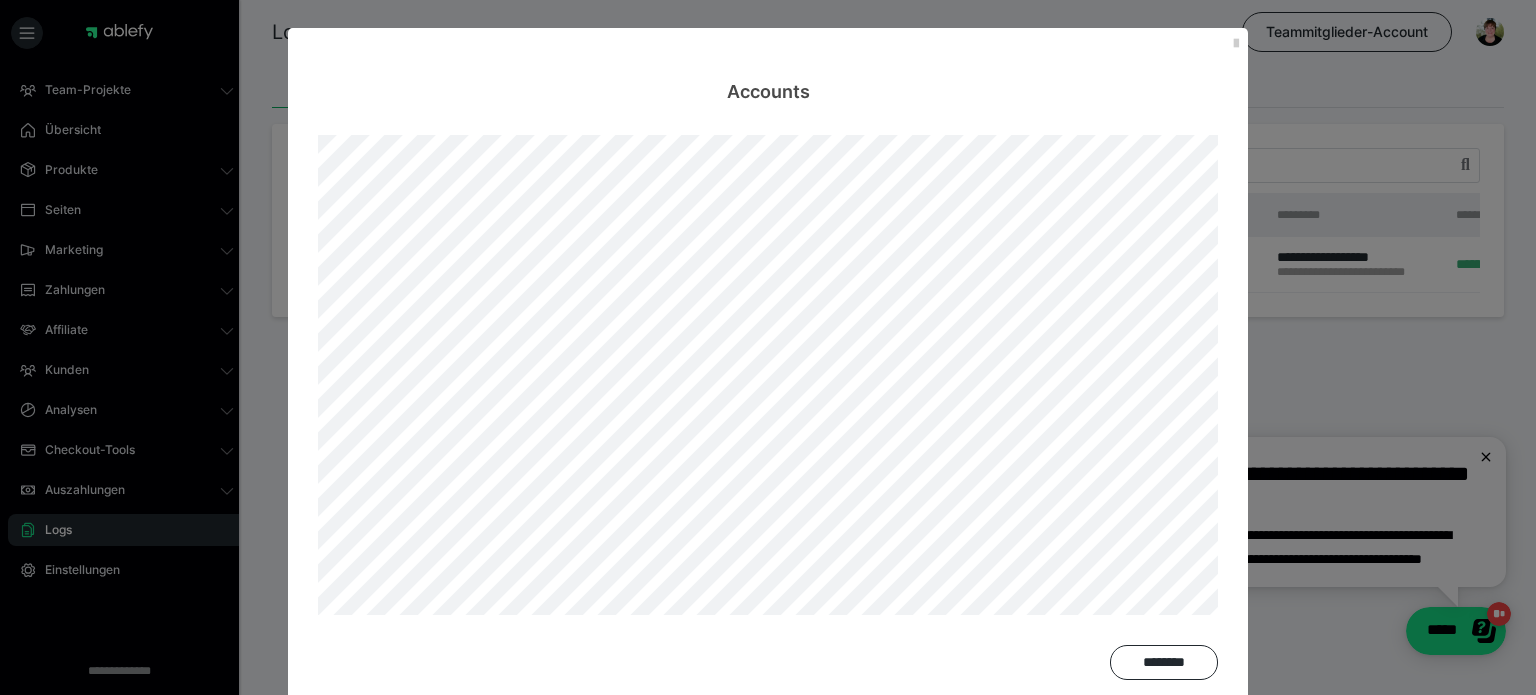 click on "Accounts" at bounding box center (768, 66) 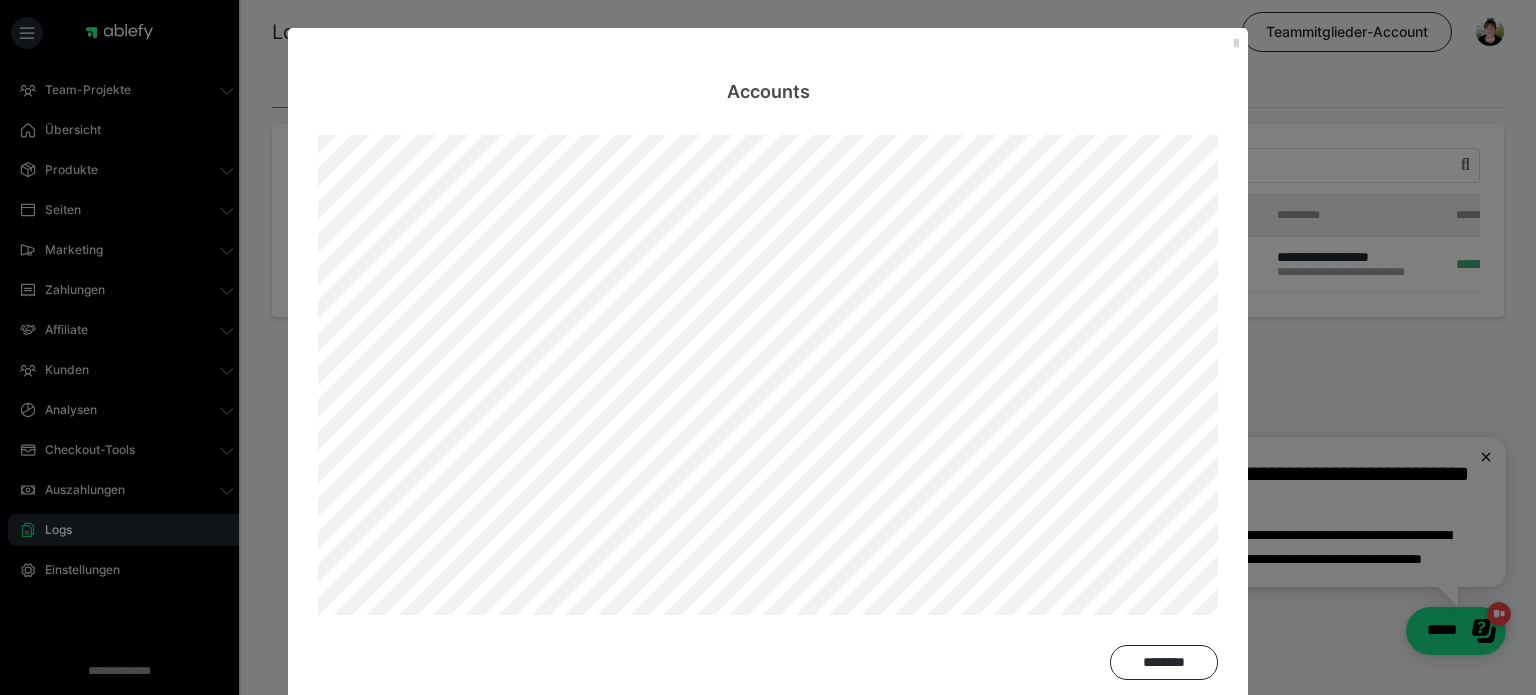 click at bounding box center (1236, 44) 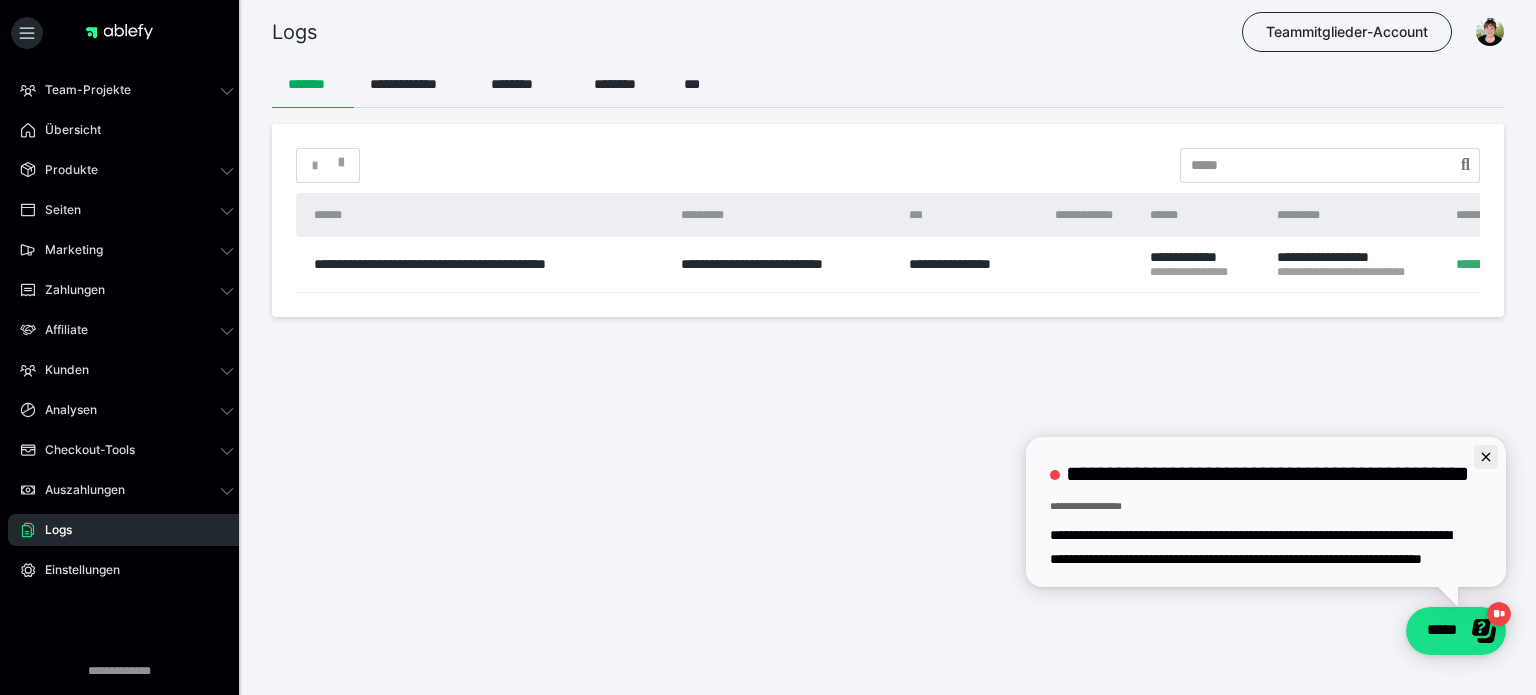 click 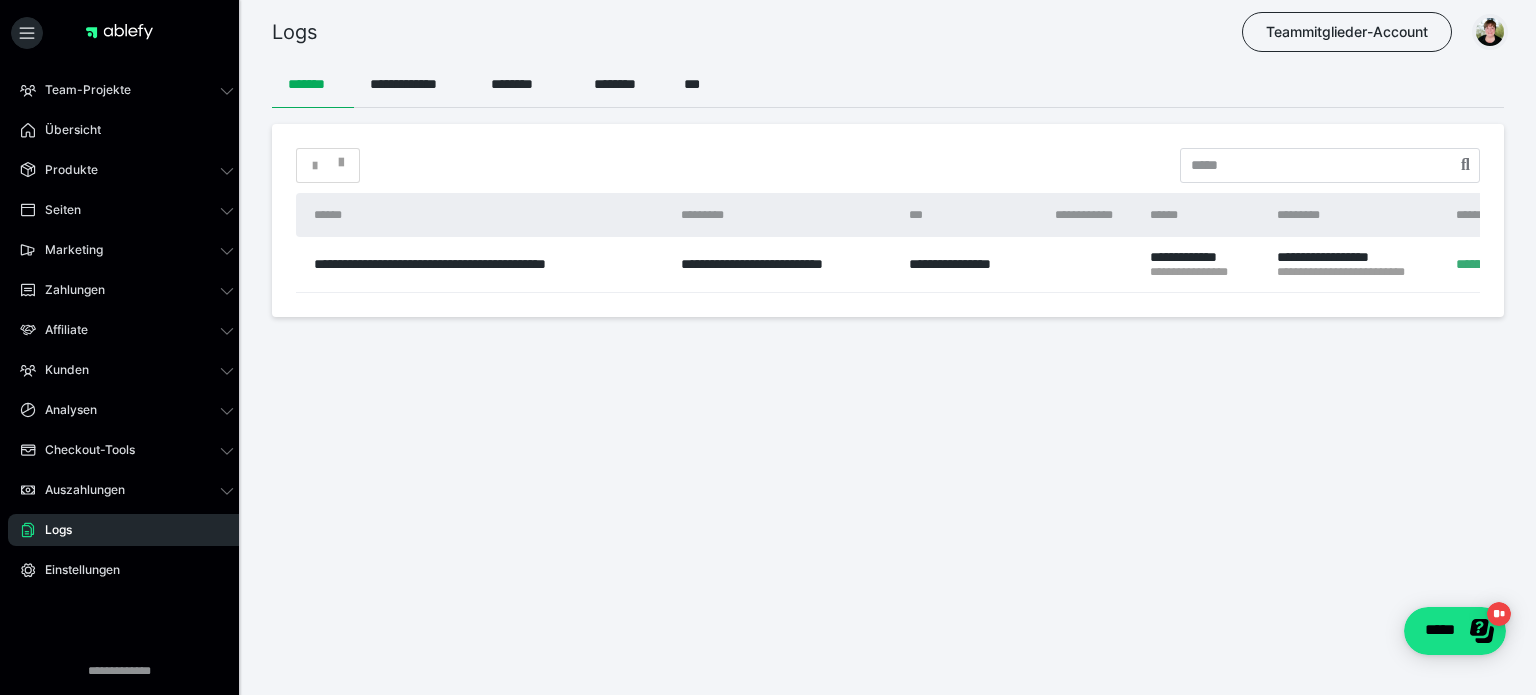 click at bounding box center [1490, 32] 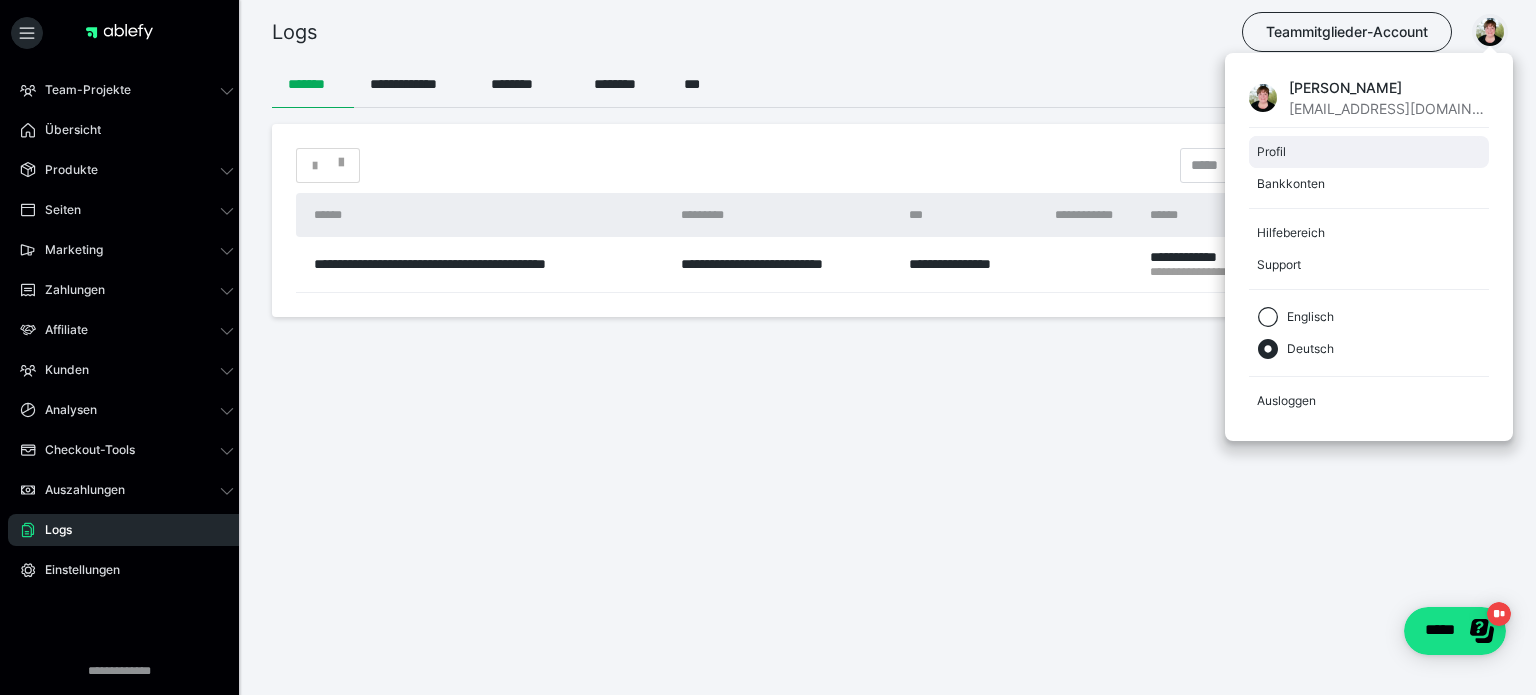 click on "Profil" at bounding box center (1365, 152) 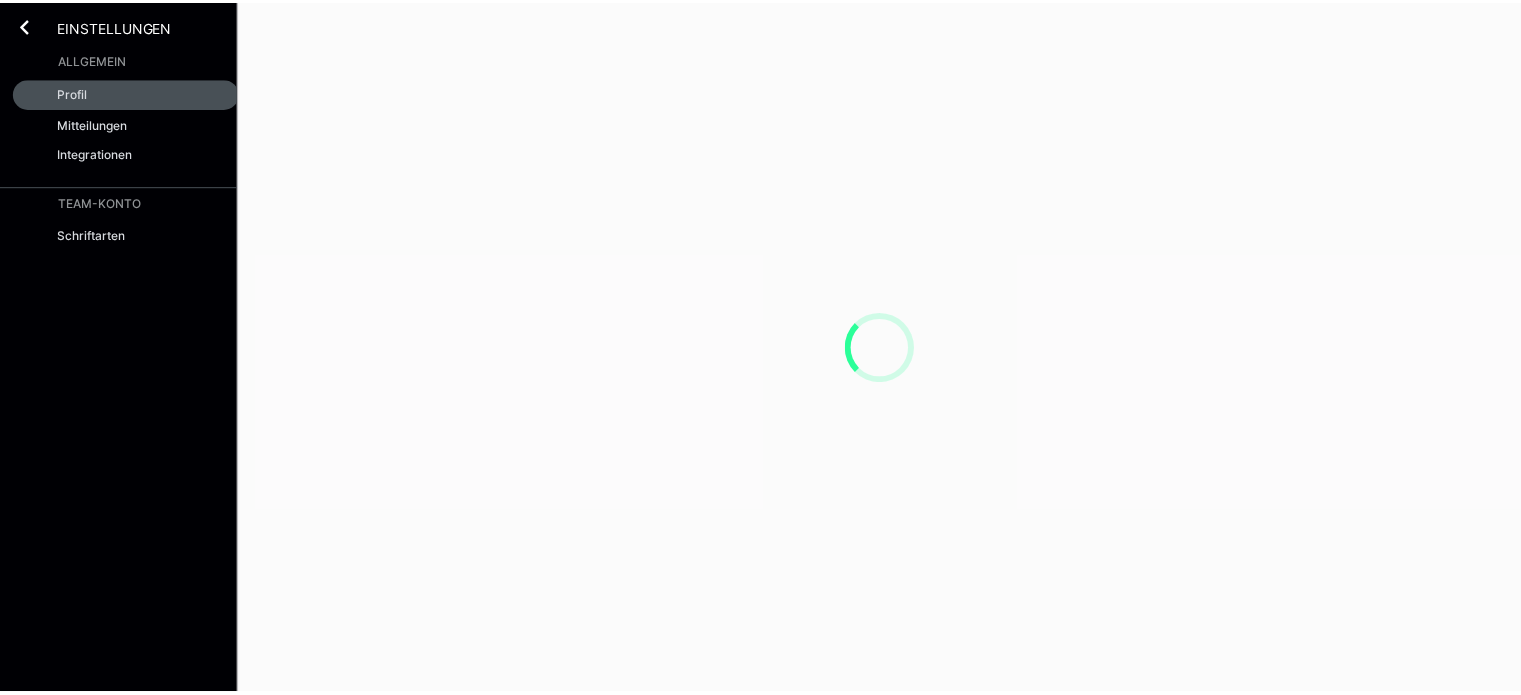 scroll, scrollTop: 0, scrollLeft: 0, axis: both 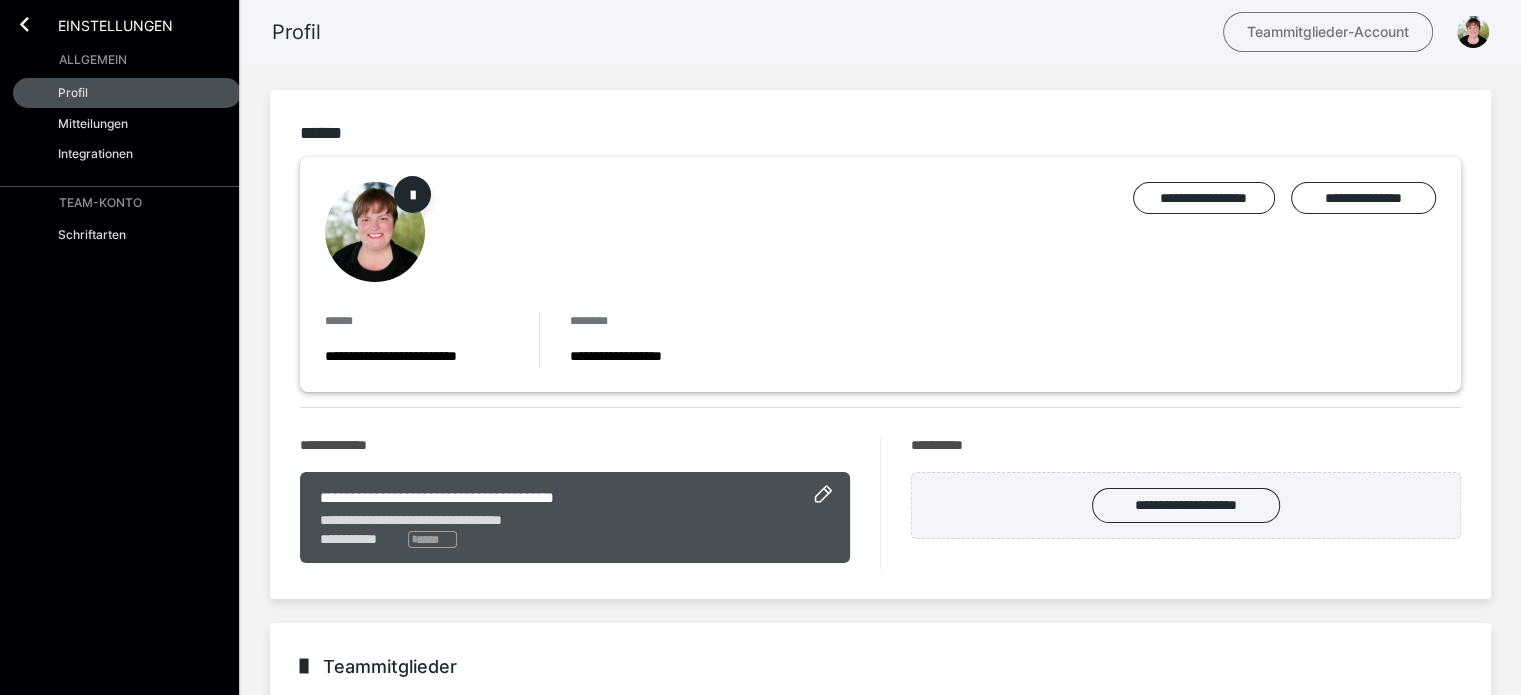 click on "Teammitglieder-Account" at bounding box center (1328, 32) 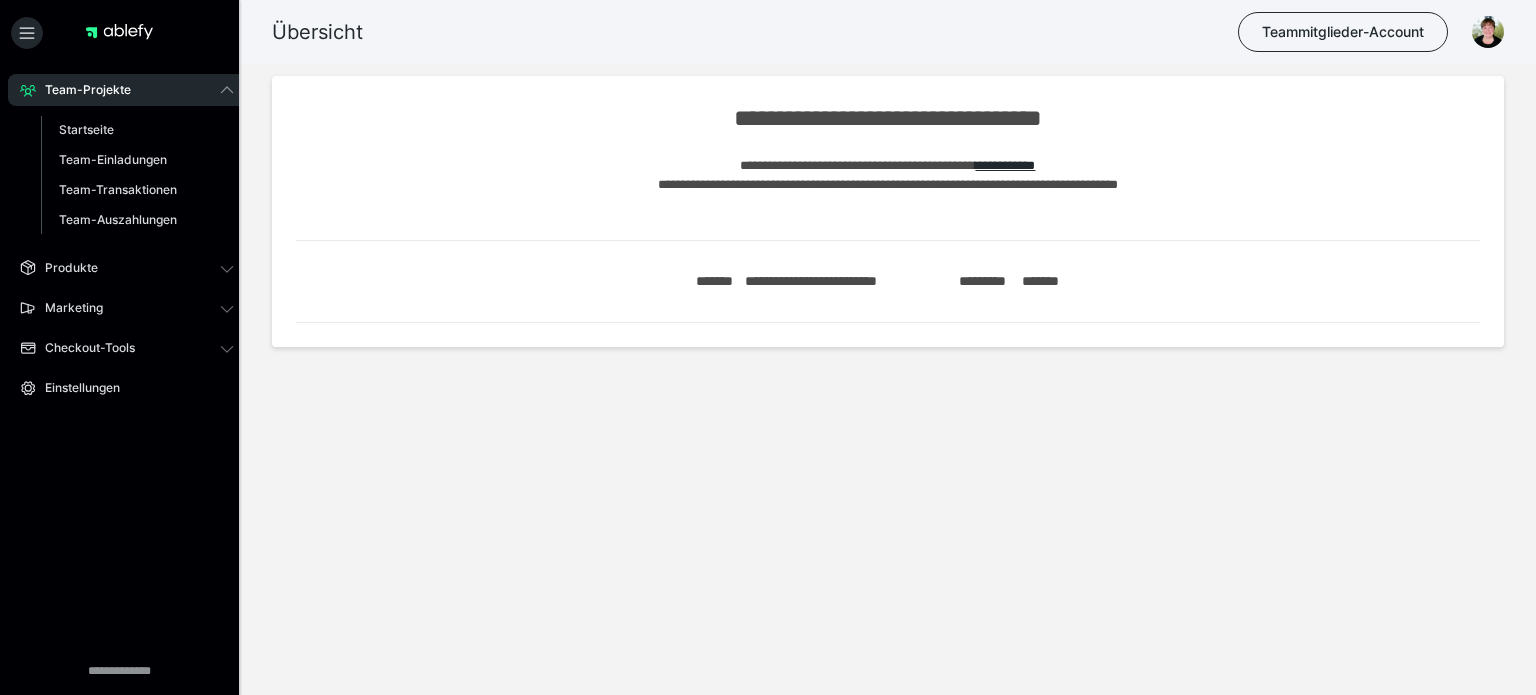 scroll, scrollTop: 0, scrollLeft: 0, axis: both 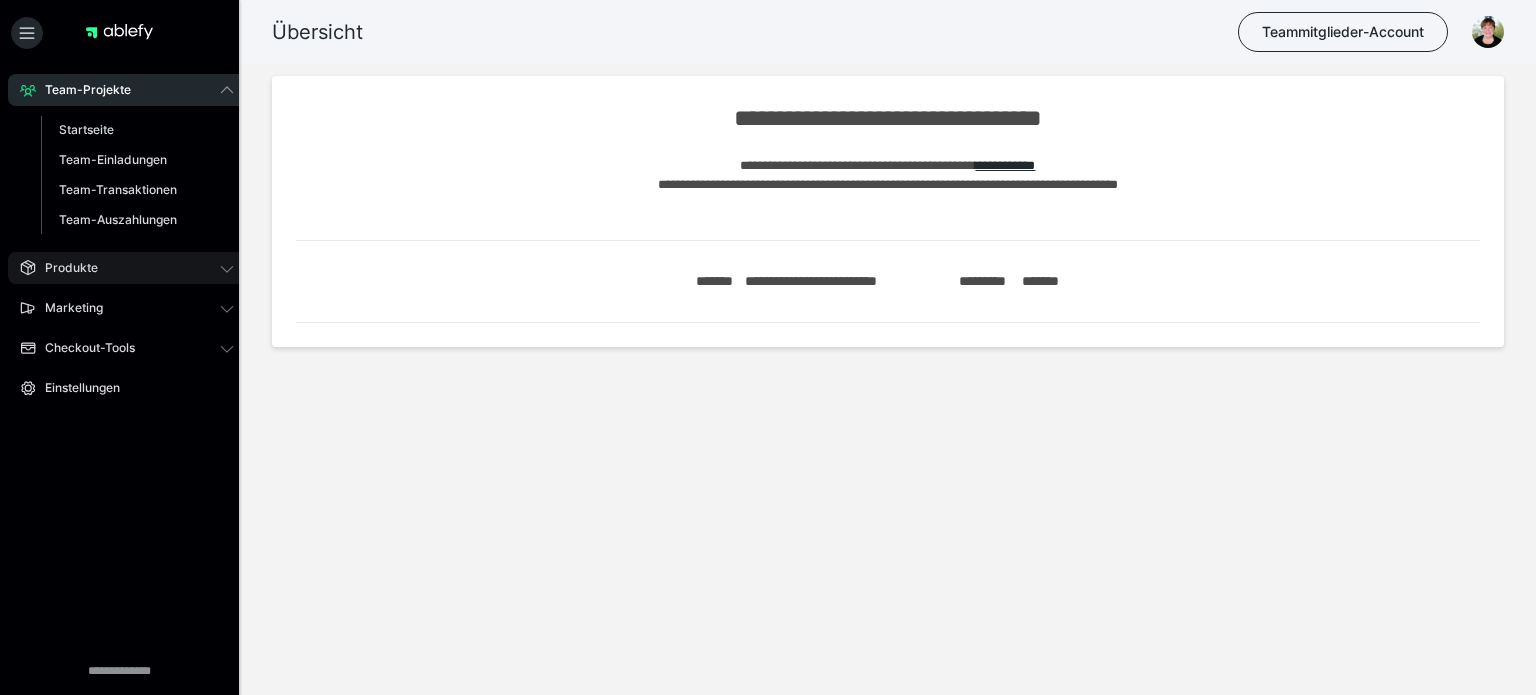 click on "Produkte" at bounding box center (127, 268) 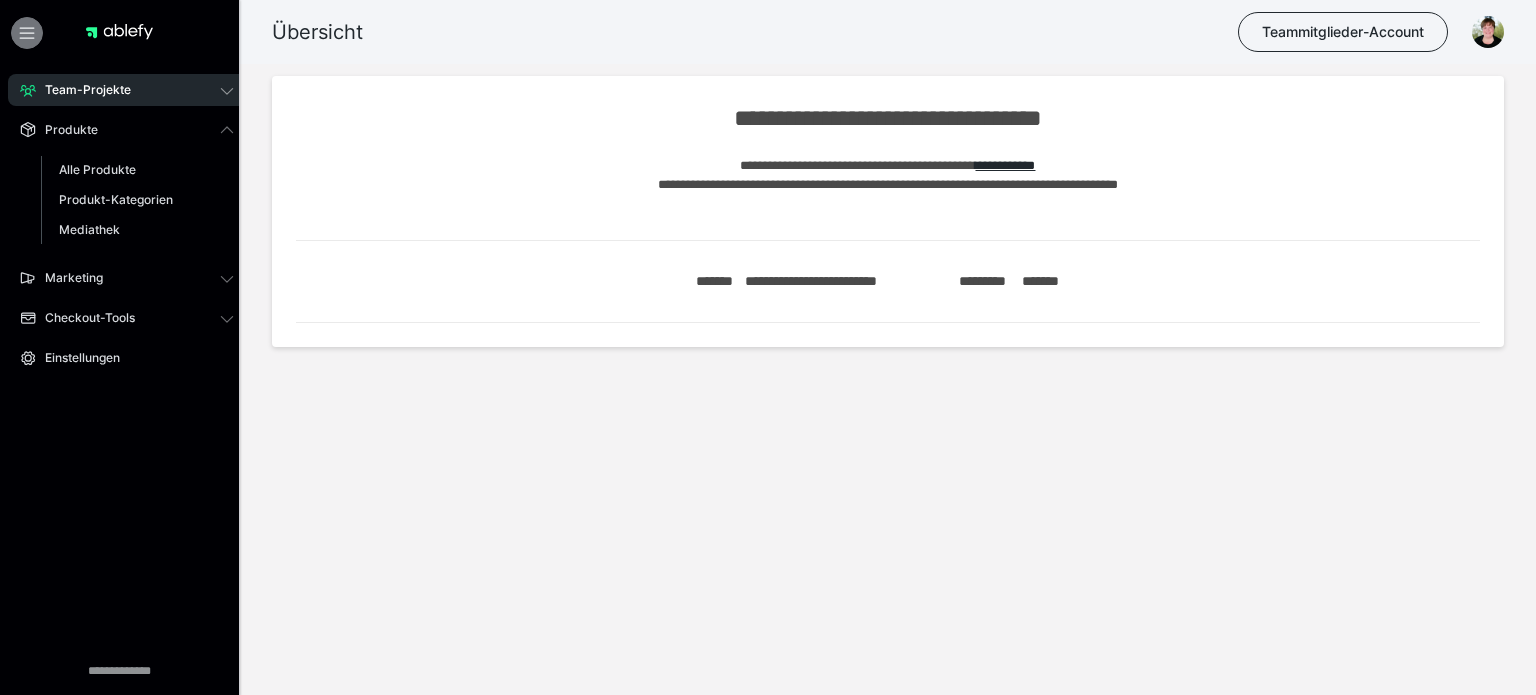 click 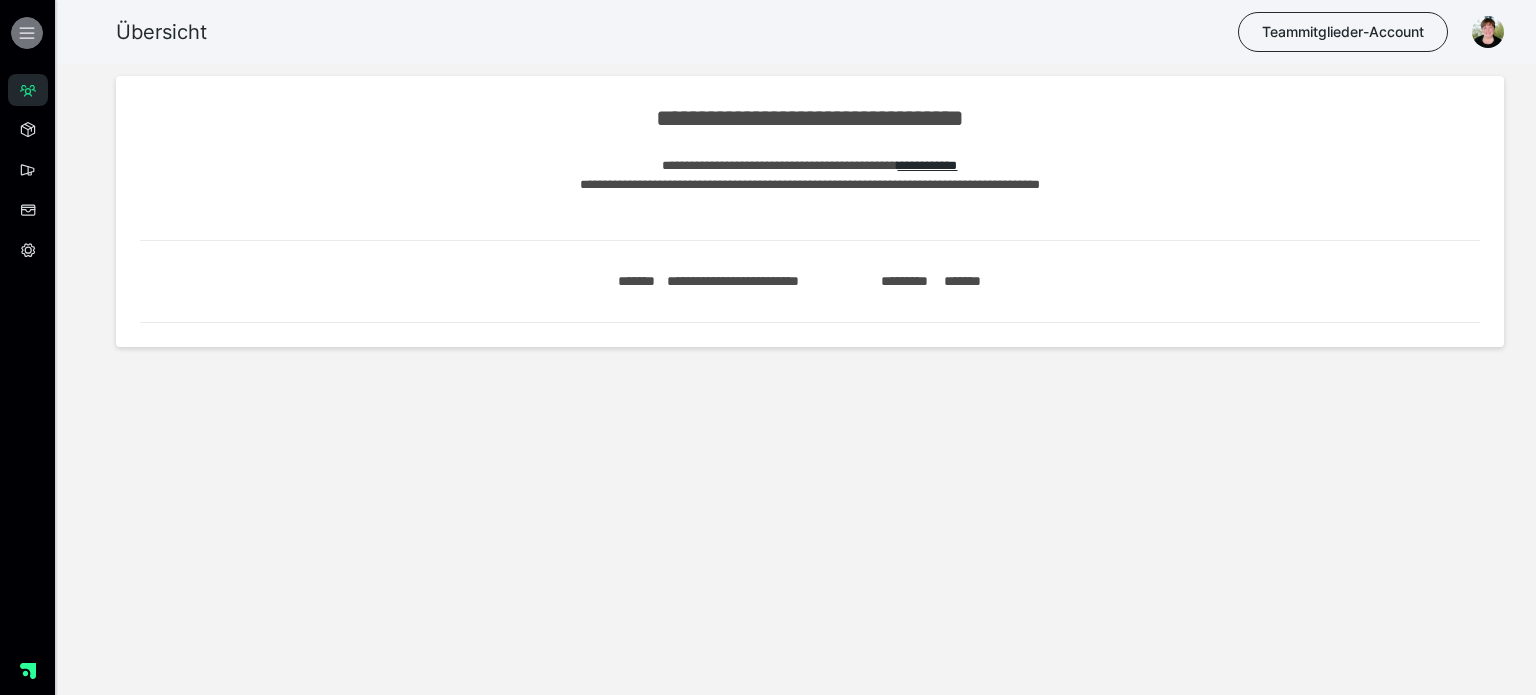 click 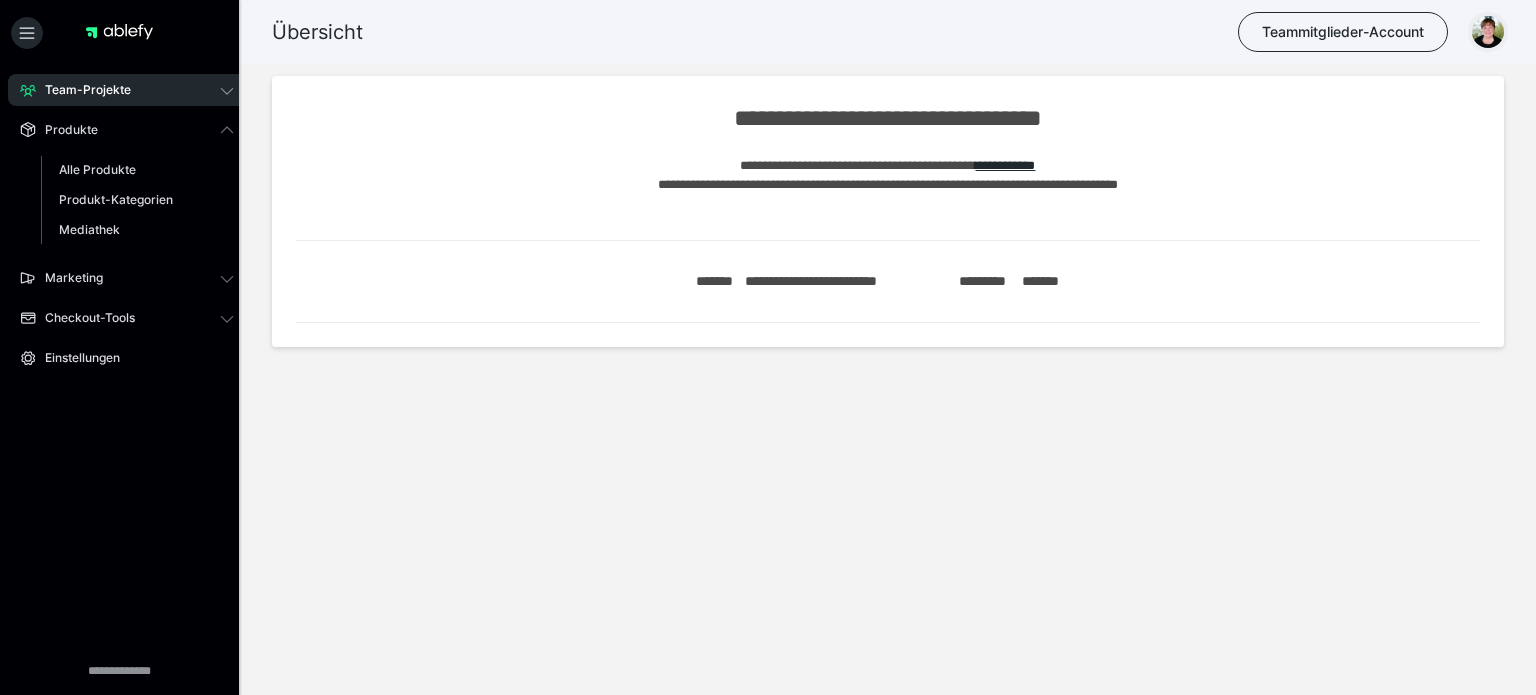 click at bounding box center (1488, 32) 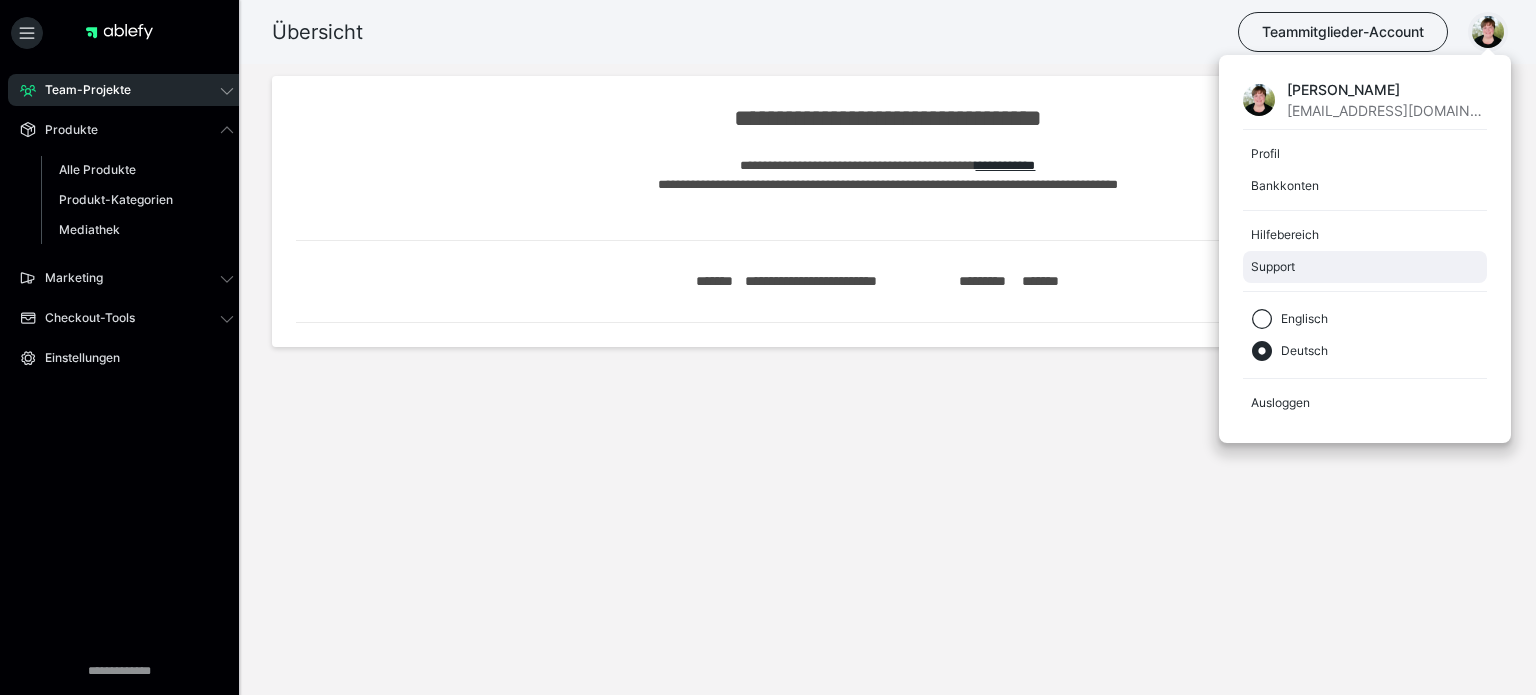 click on "Support" at bounding box center (1365, 267) 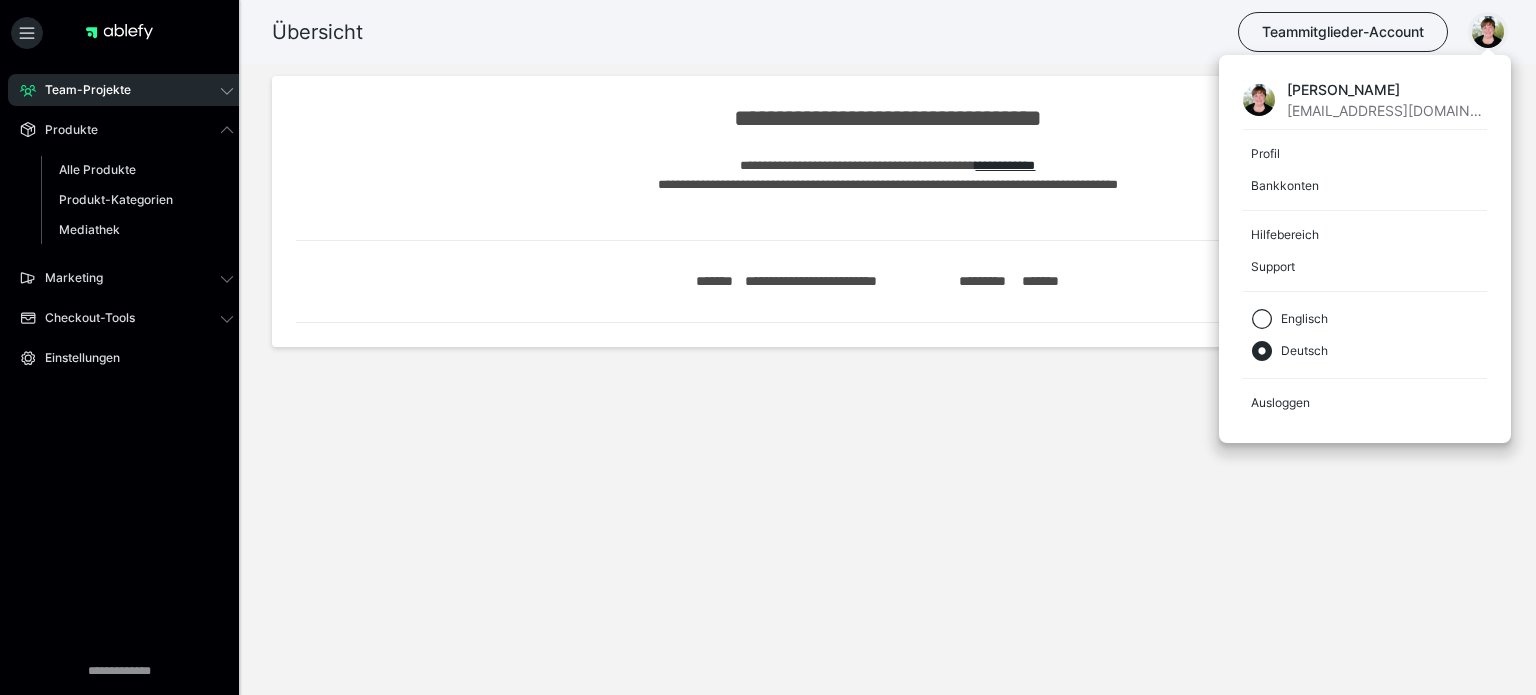 click on "Übersicht Teammitglieder-Account Janina Feuchthofen hallo@janinafeuchthofen.de Profil Bankkonten Hilfebereich Support Englisch Deutsch Ausloggen" at bounding box center (768, 32) 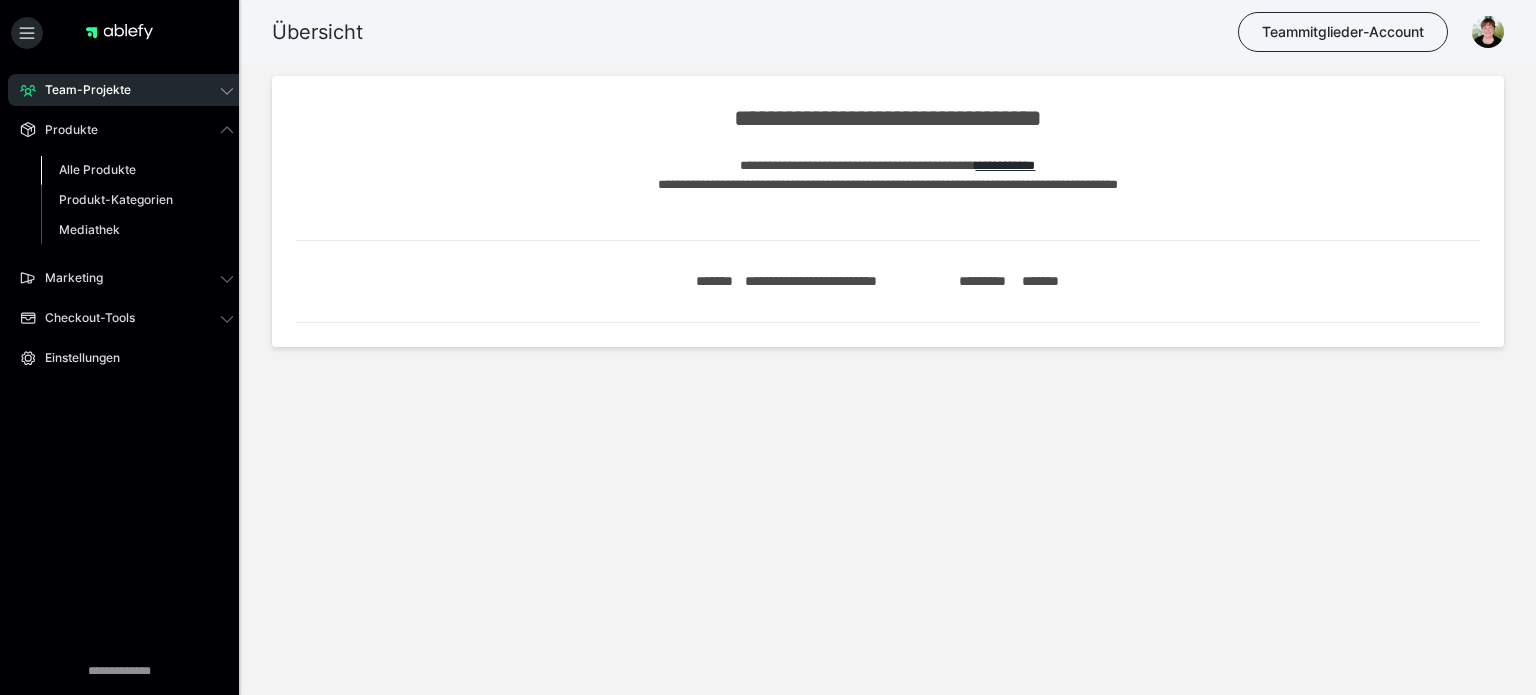 click on "Alle Produkte" at bounding box center (97, 169) 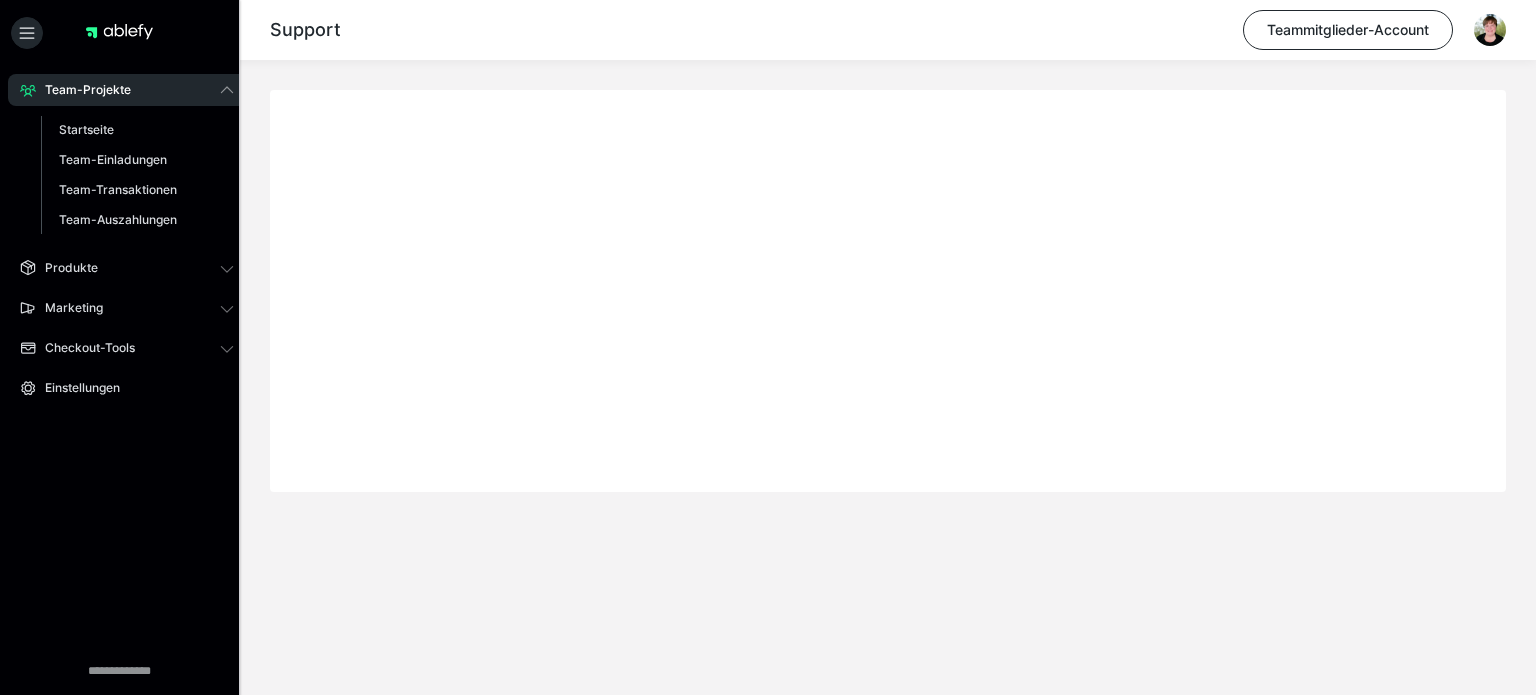scroll, scrollTop: 0, scrollLeft: 0, axis: both 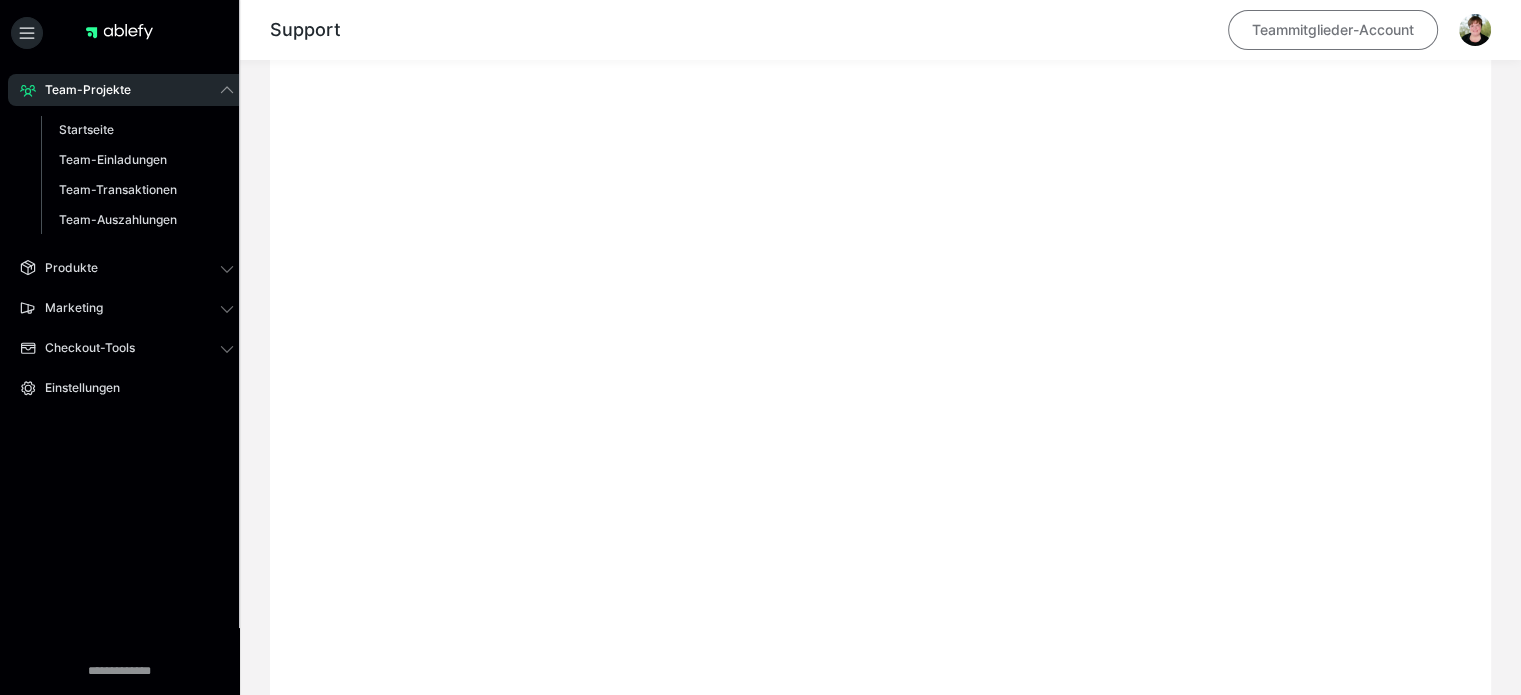 click on "Teammitglieder-Account" at bounding box center (1333, 30) 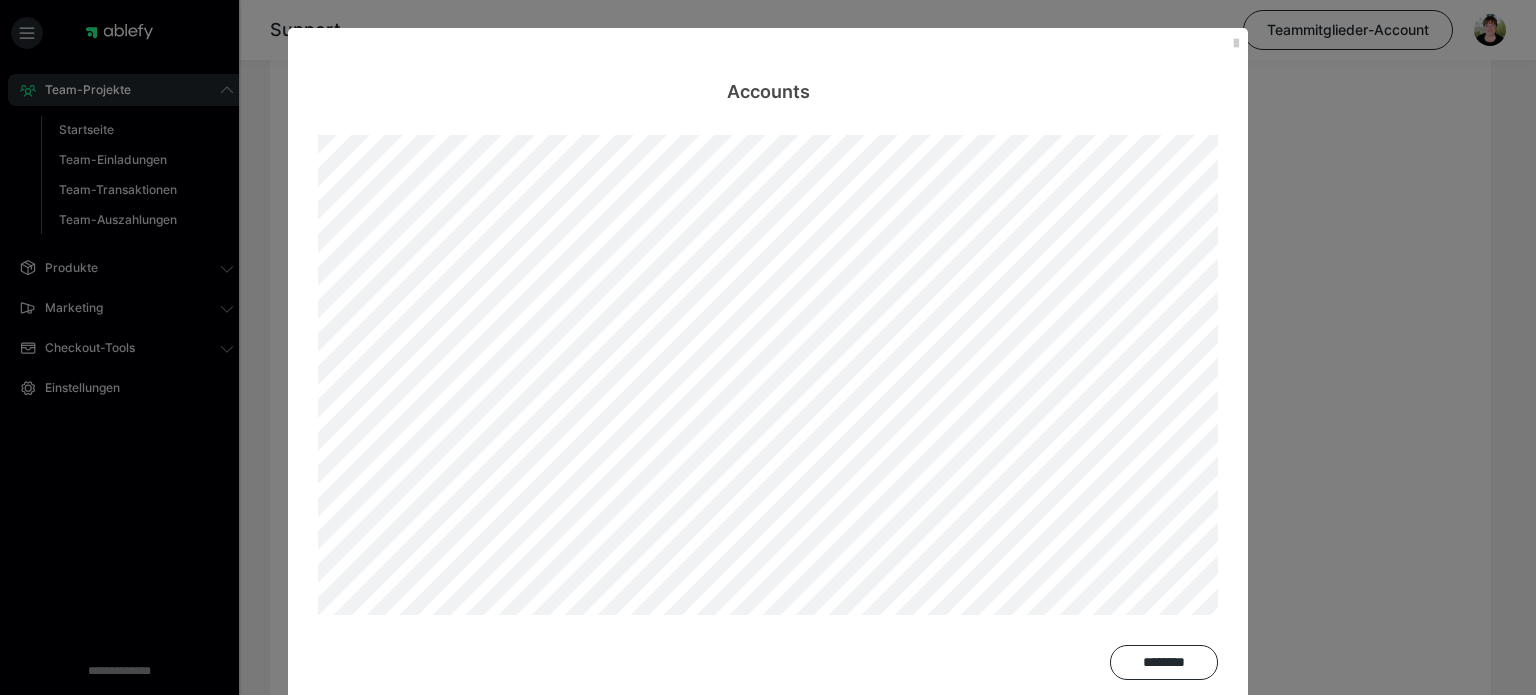 click on "Accounts ********" at bounding box center (768, 347) 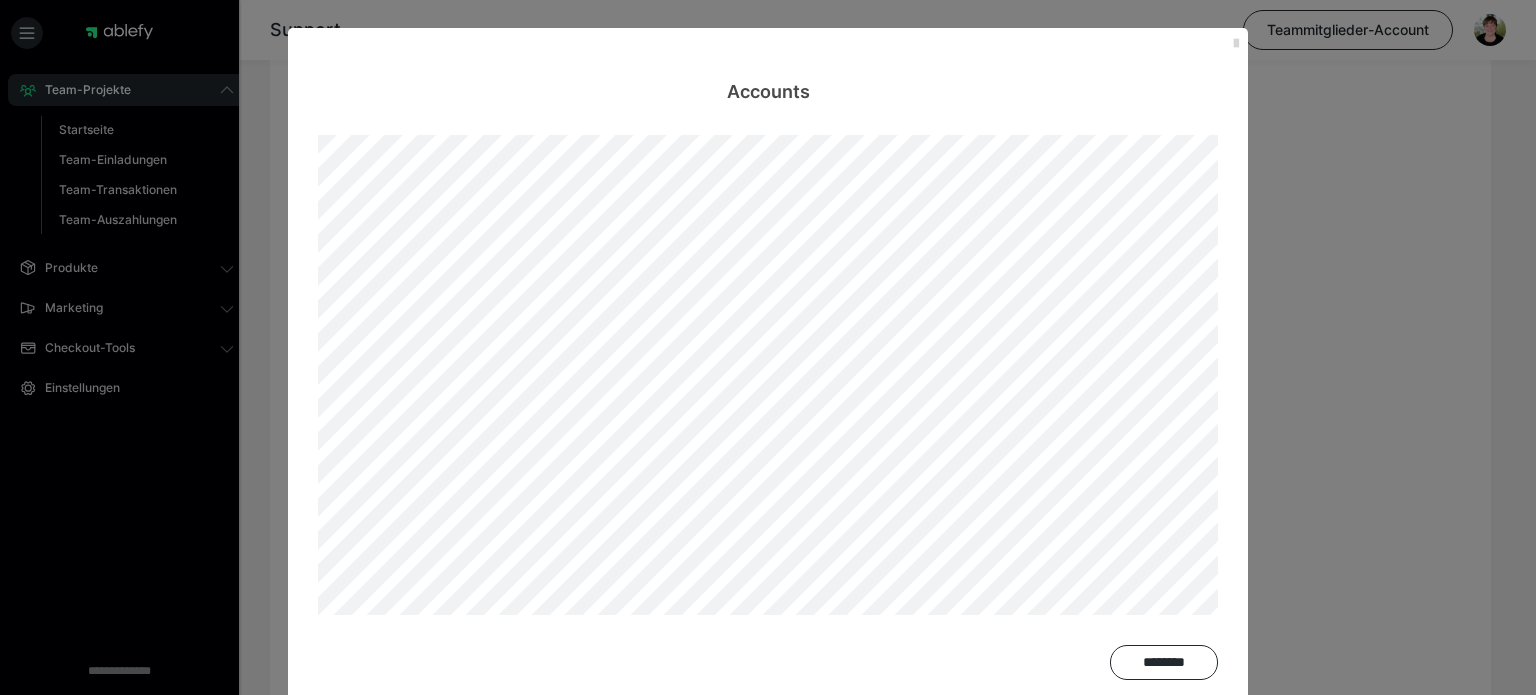 click at bounding box center [1236, 44] 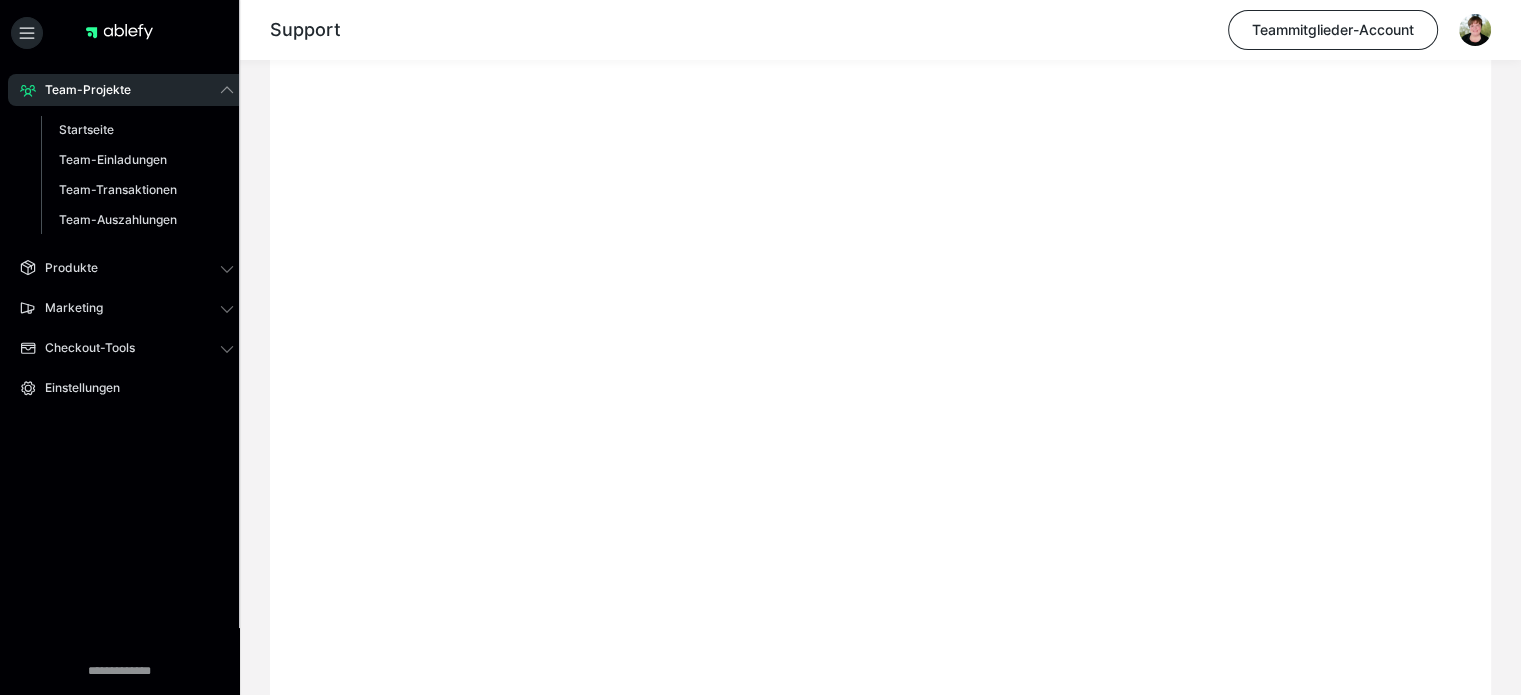 scroll, scrollTop: 412, scrollLeft: 0, axis: vertical 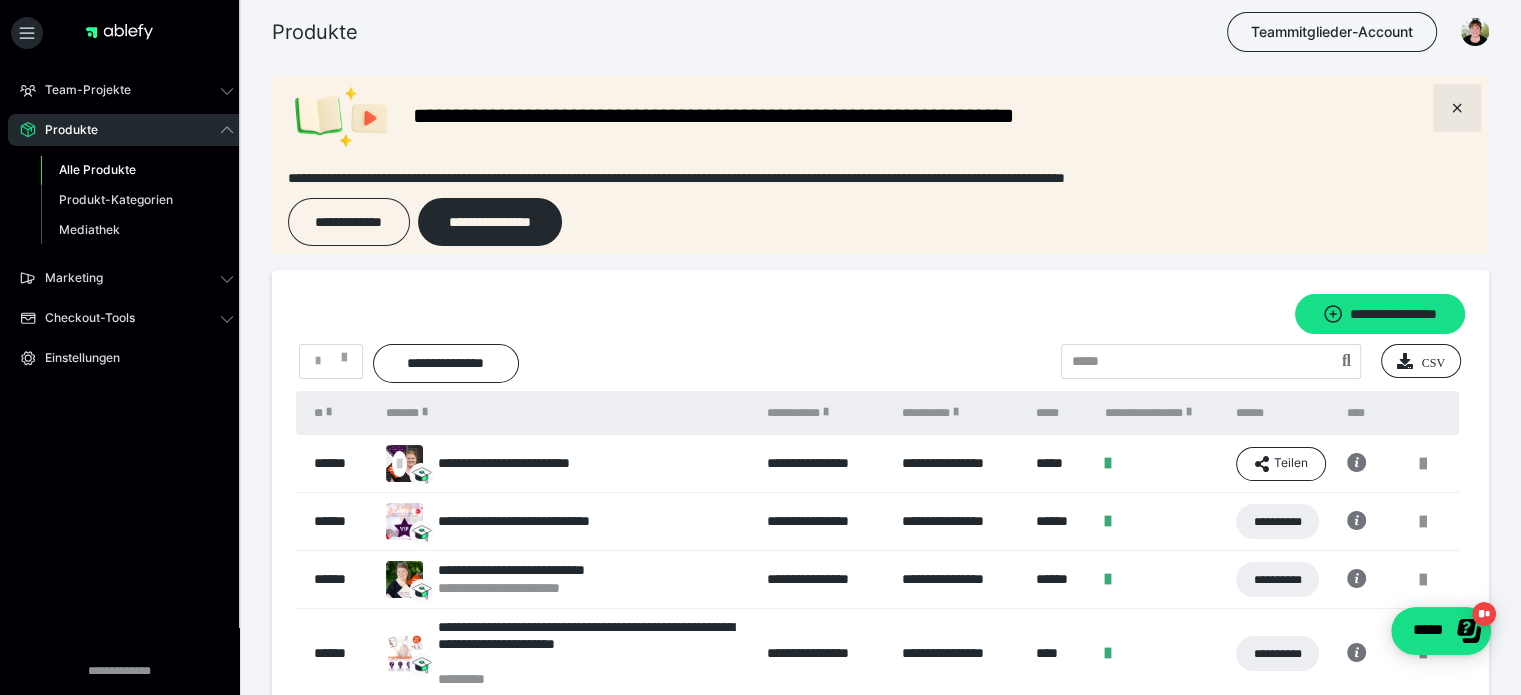 click at bounding box center [1457, 108] 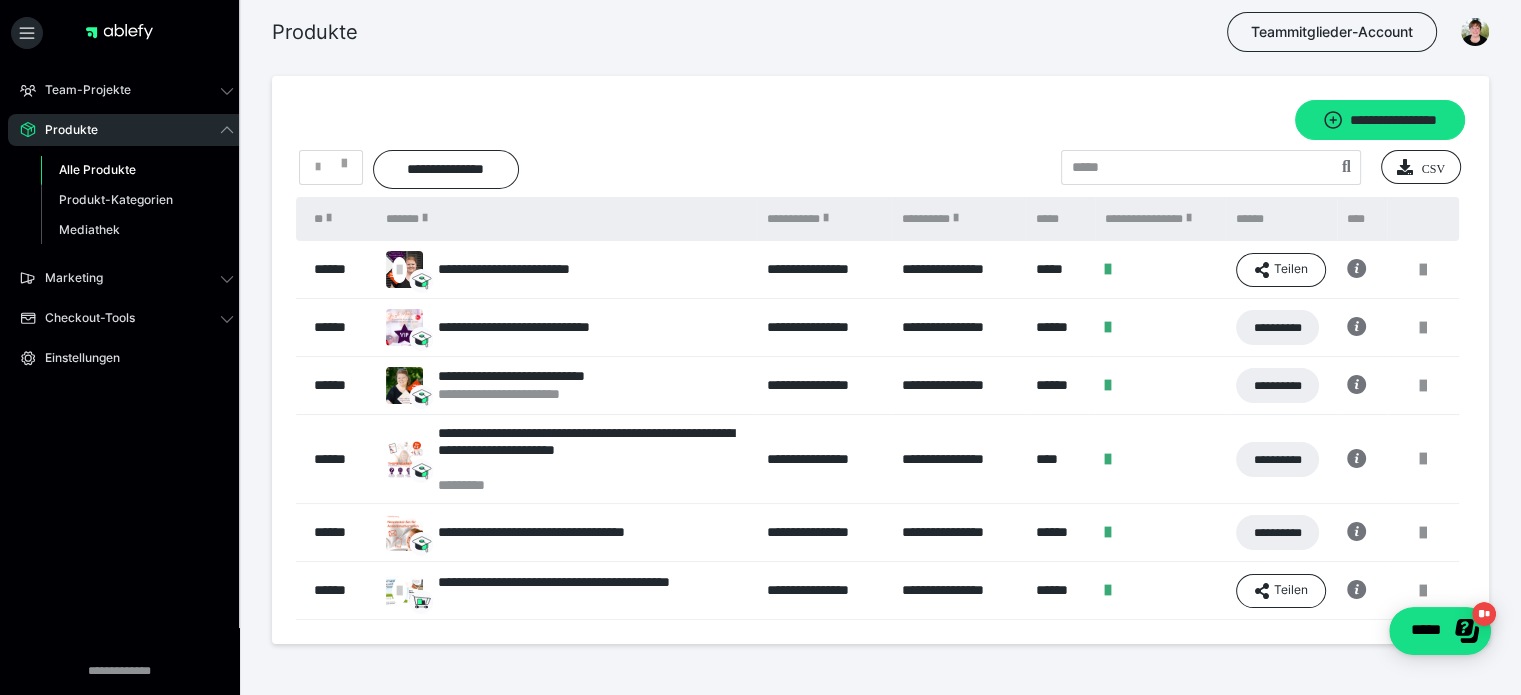 click on "Team-Projekte Startseite Team-Einladungen Team-Transaktionen Team-Auszahlungen Produkte Alle Produkte Produkt-Kategorien Mediathek Marketing Upsell-Funnels Order Bumps Tracking-Codes E-Mail-Schnittstellen Webhooks Checkout-Tools Bezahlseiten-Templates Zahlungspläne Zusatzkosten Zusatzfelder Einstellungen" at bounding box center [127, 284] 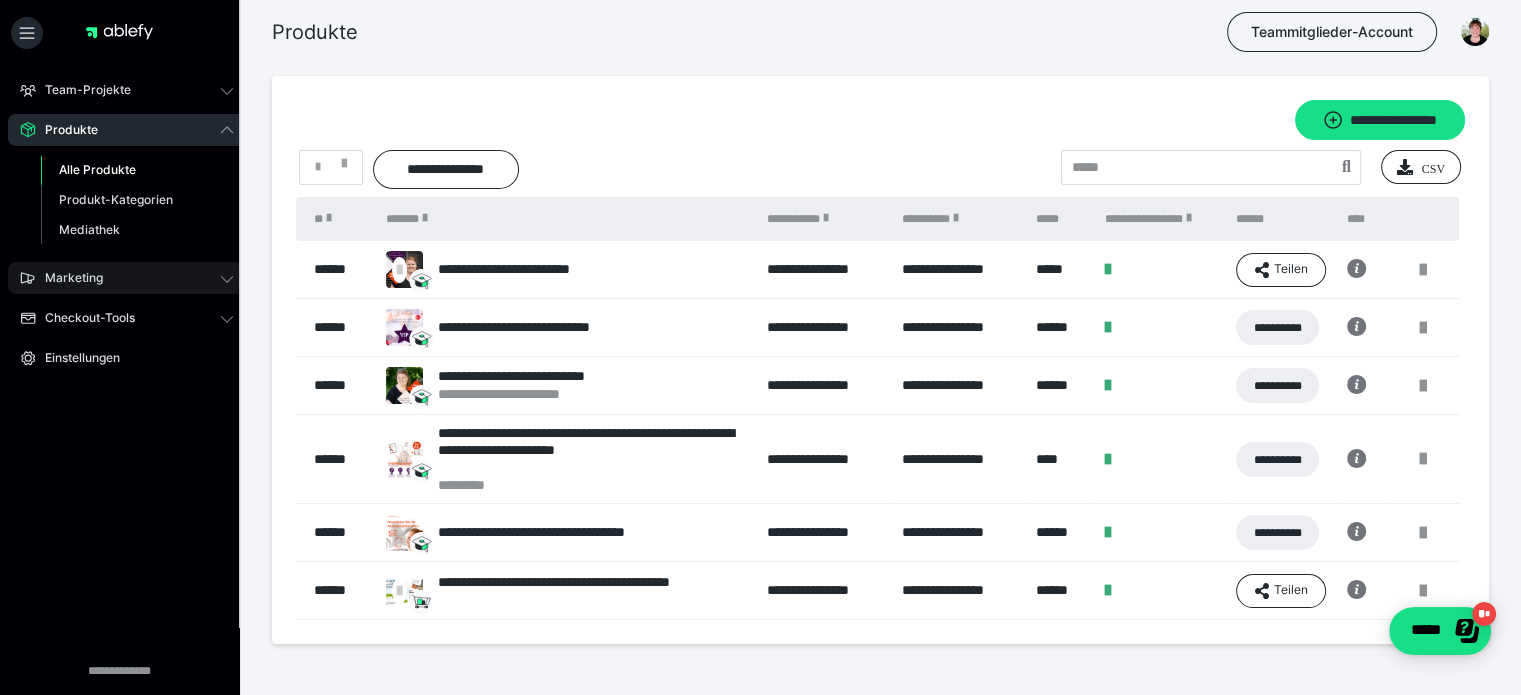 click on "Marketing" at bounding box center [67, 278] 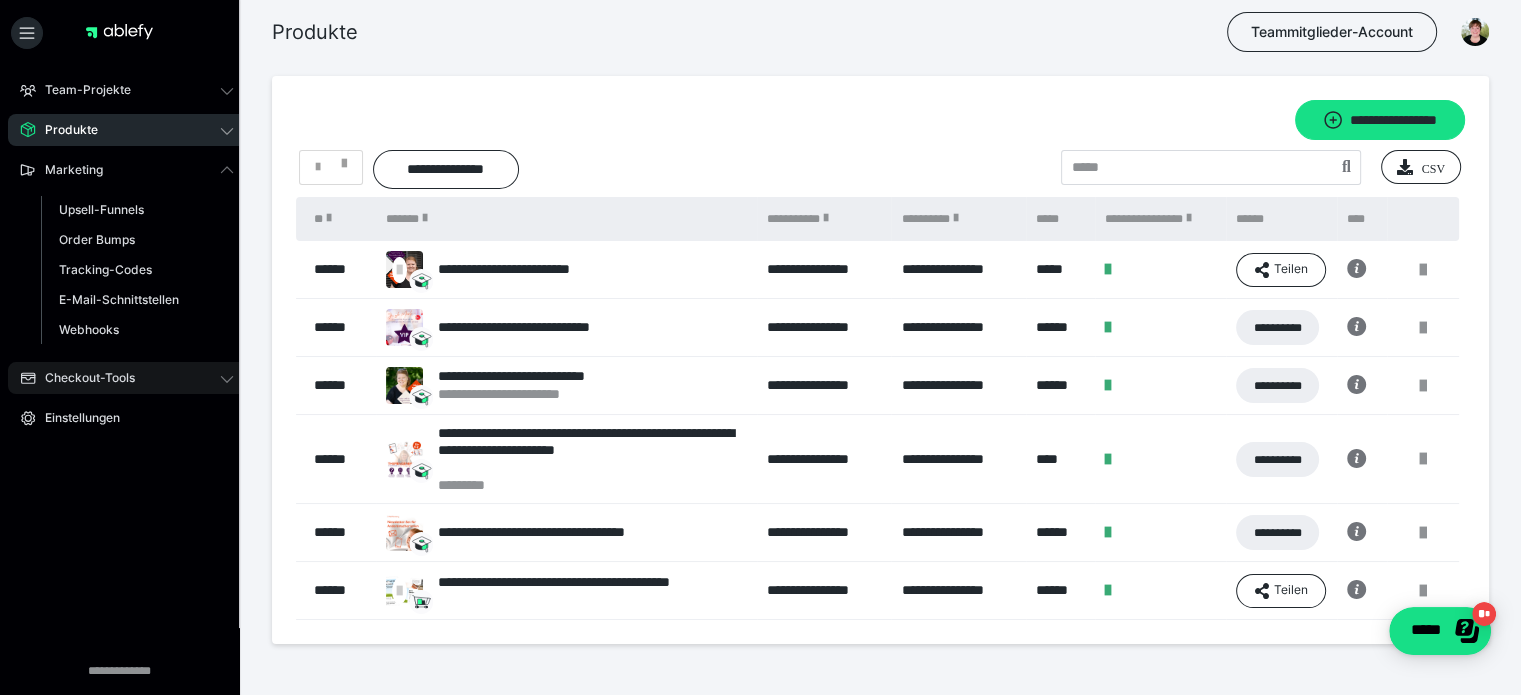 click on "Checkout-Tools" at bounding box center (83, 378) 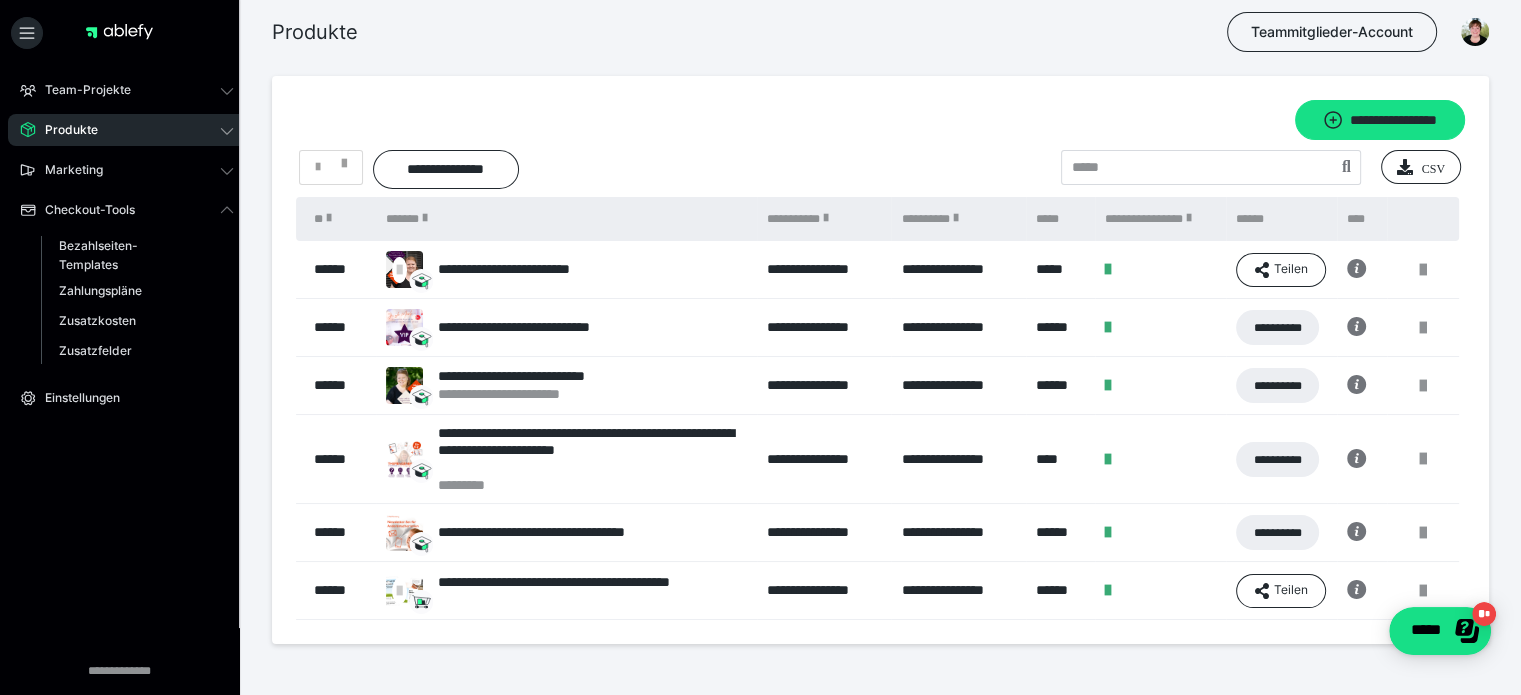 click on "Produkte" at bounding box center [127, 130] 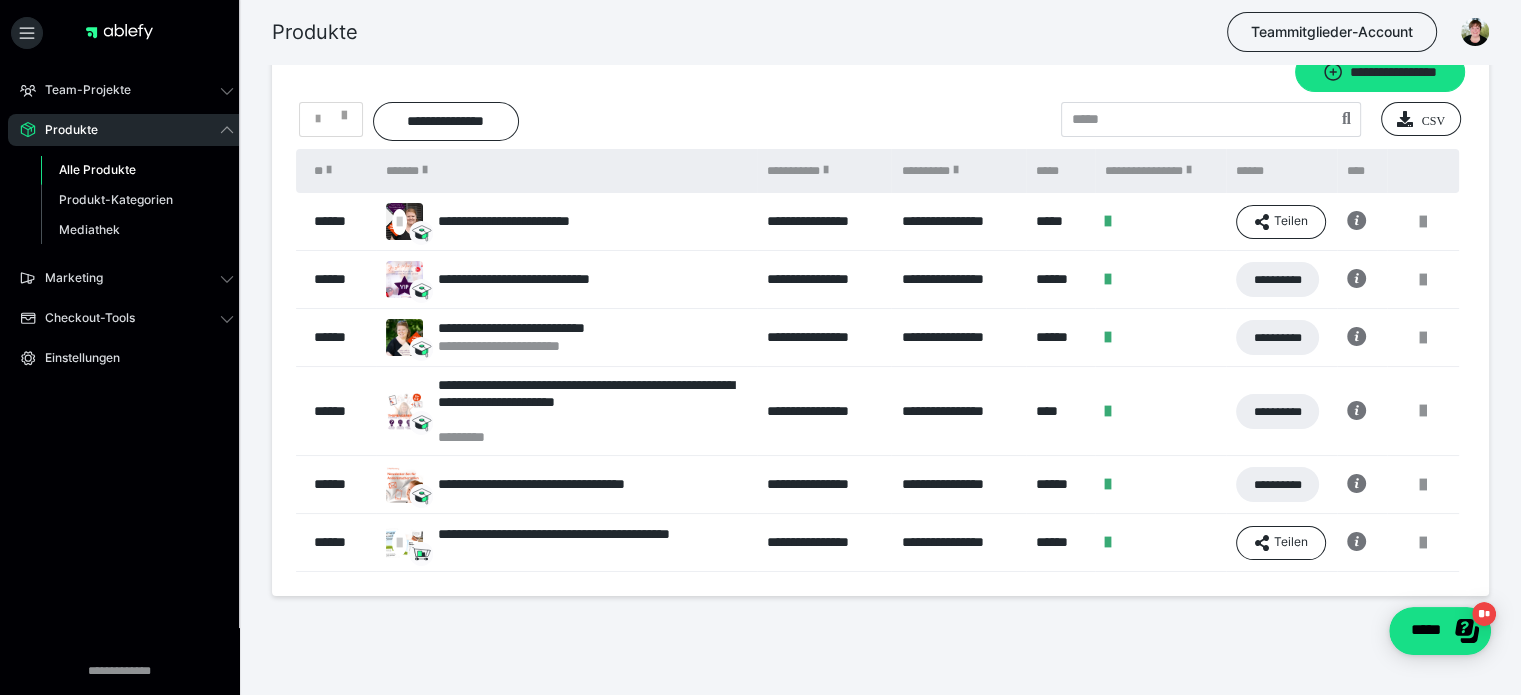 scroll, scrollTop: 72, scrollLeft: 0, axis: vertical 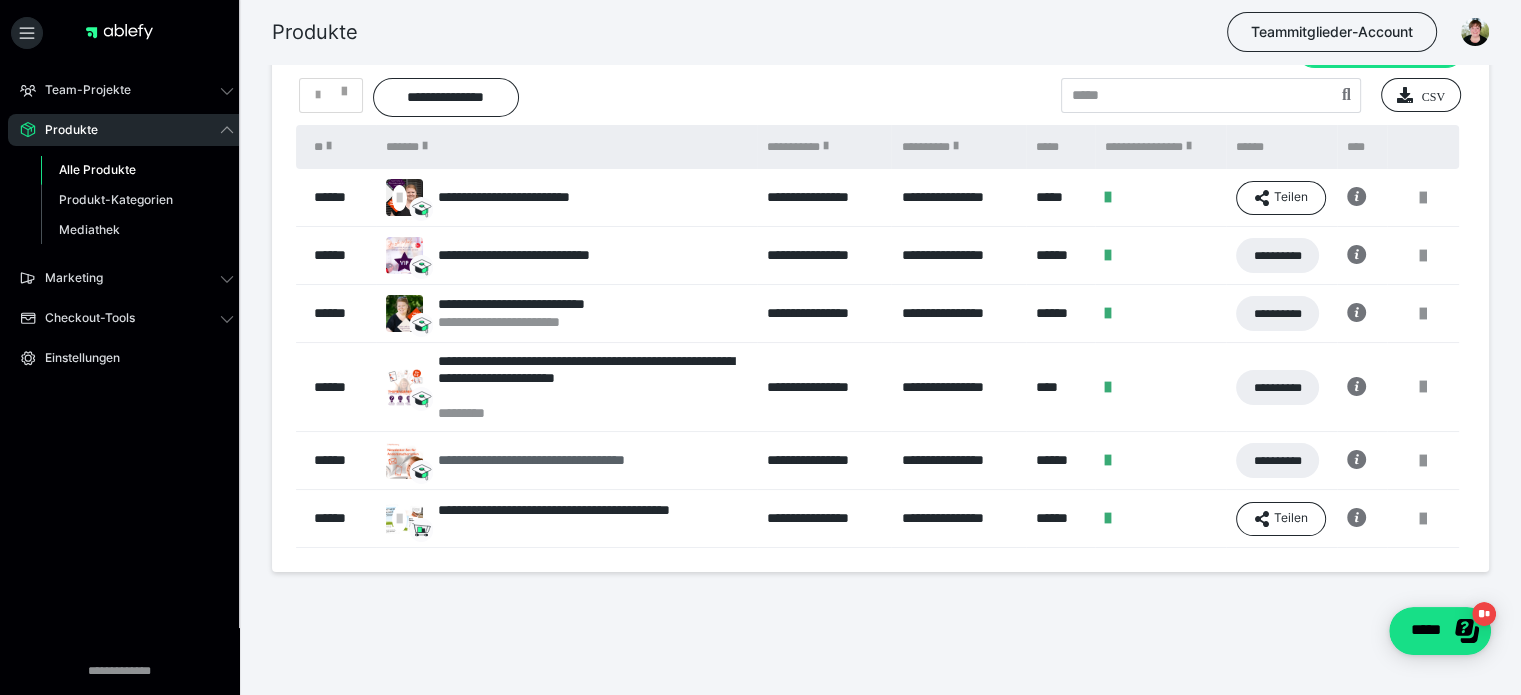 click on "**********" at bounding box center [571, 460] 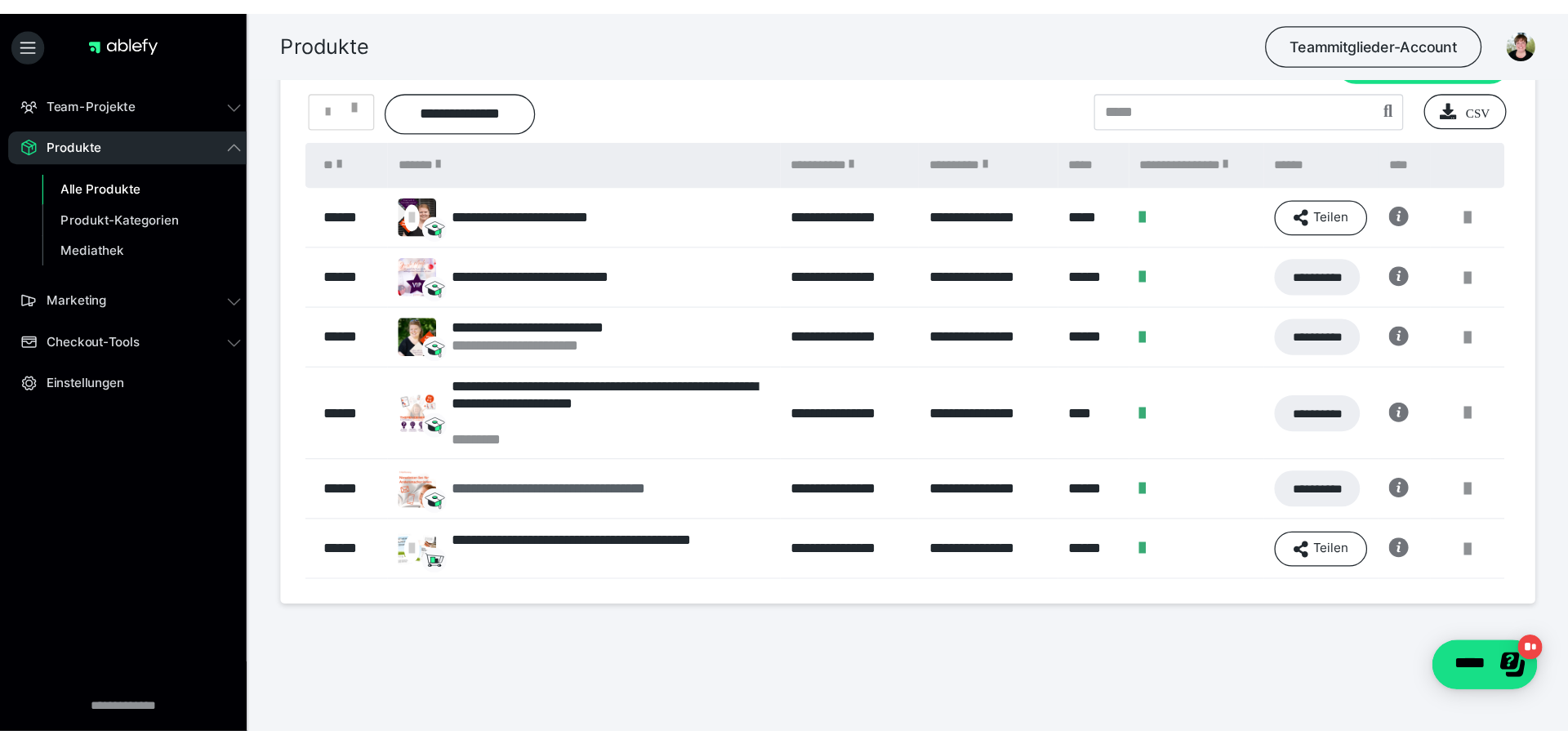 scroll, scrollTop: 0, scrollLeft: 0, axis: both 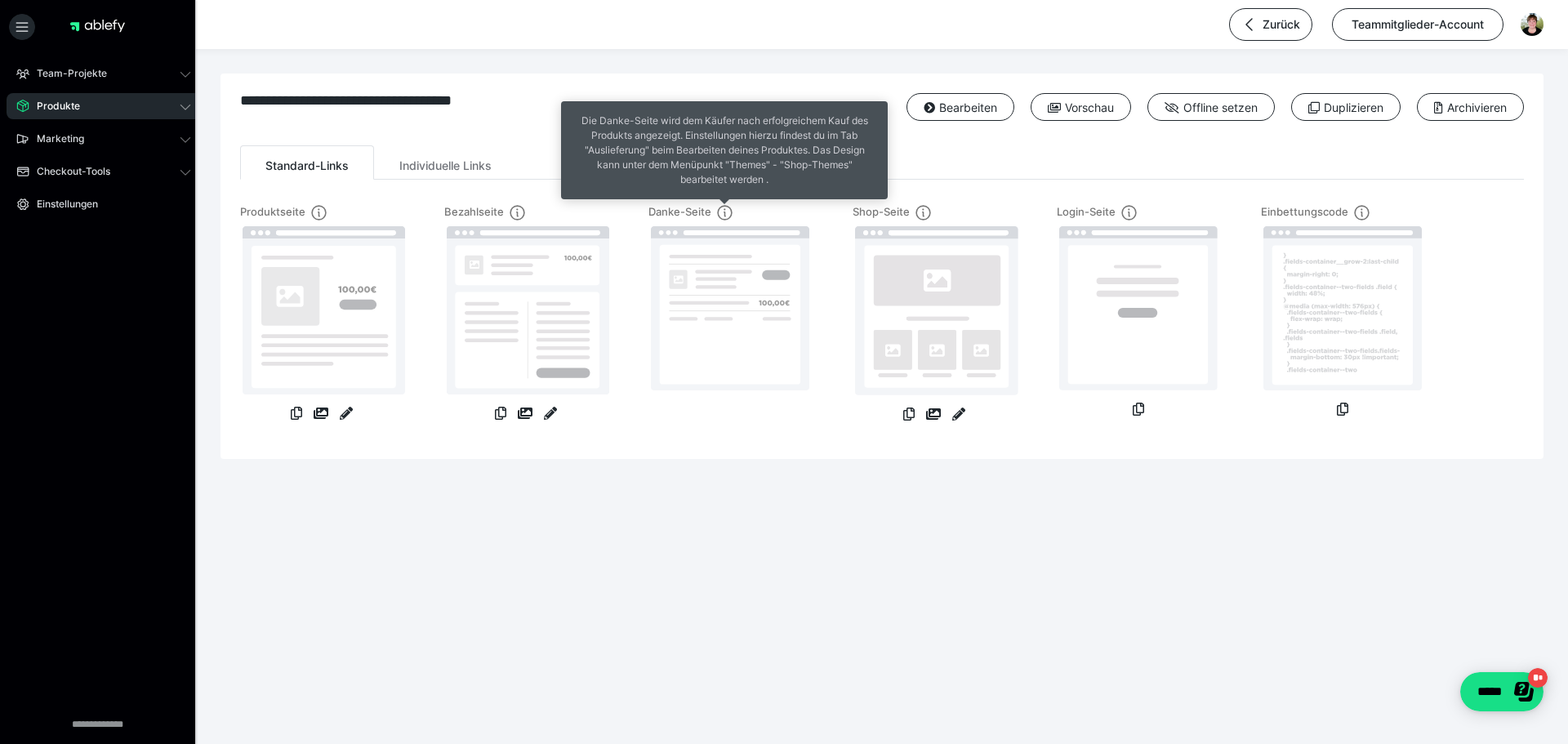 click 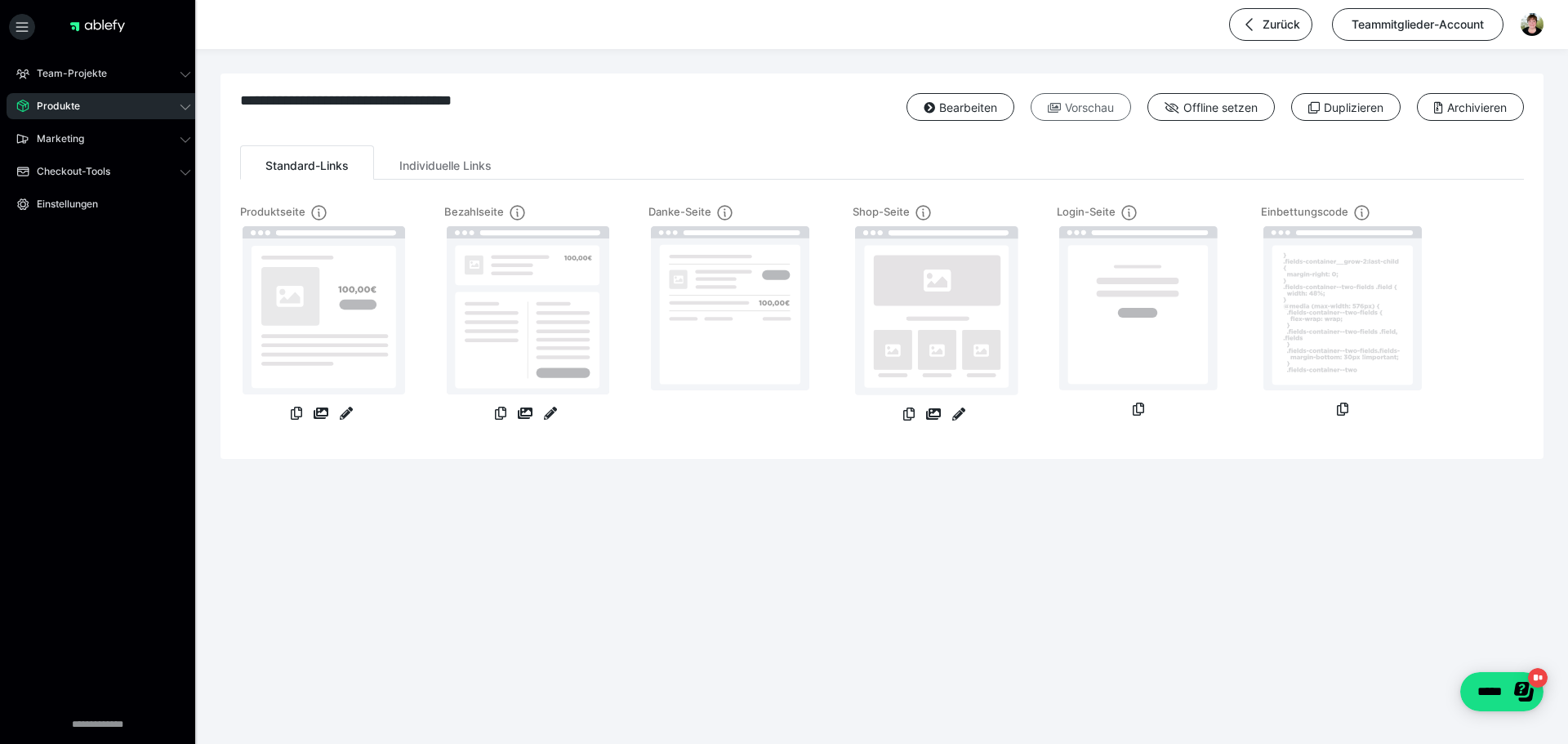 click on "Vorschau" at bounding box center (1080, 107) 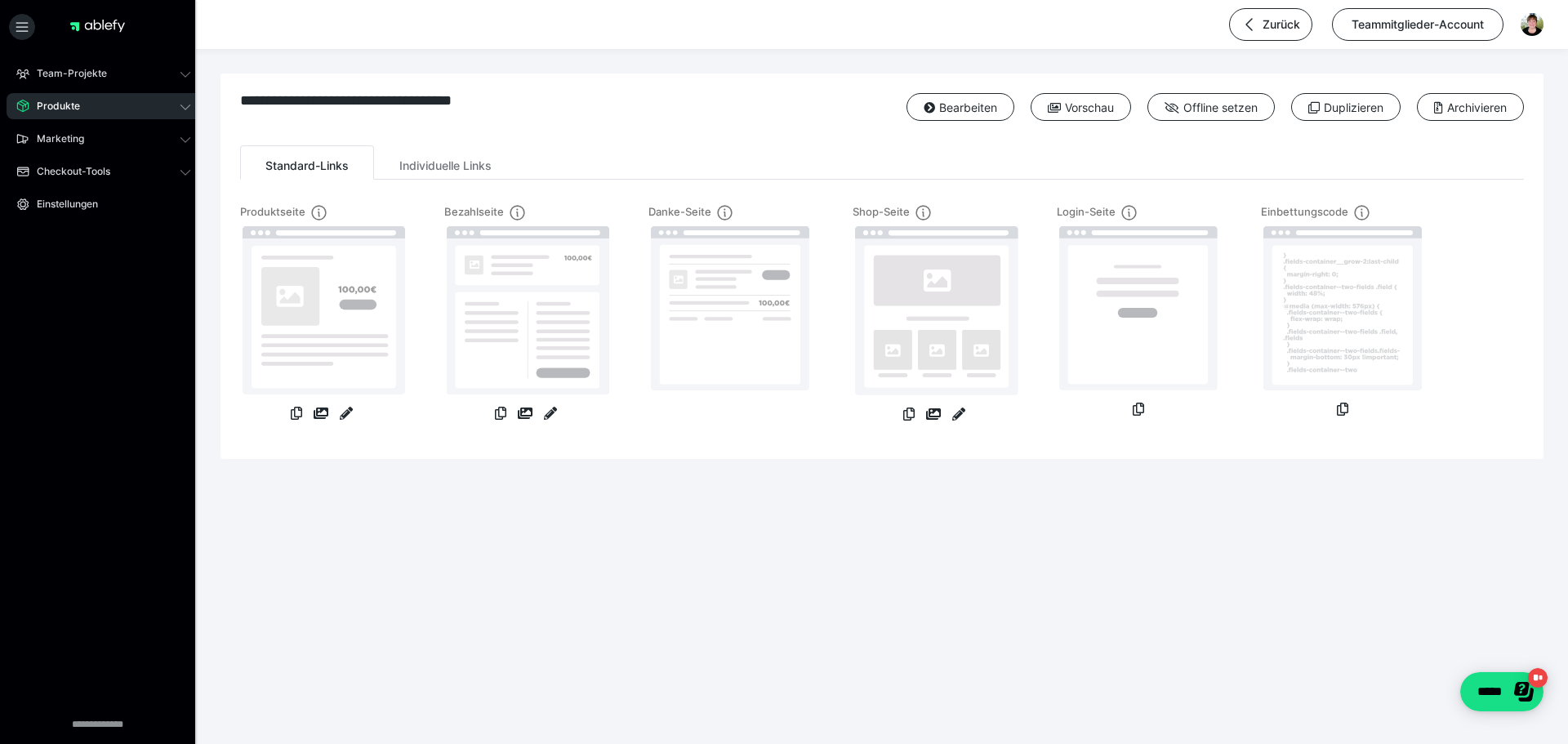 click on "Produkte" at bounding box center (52, 106) 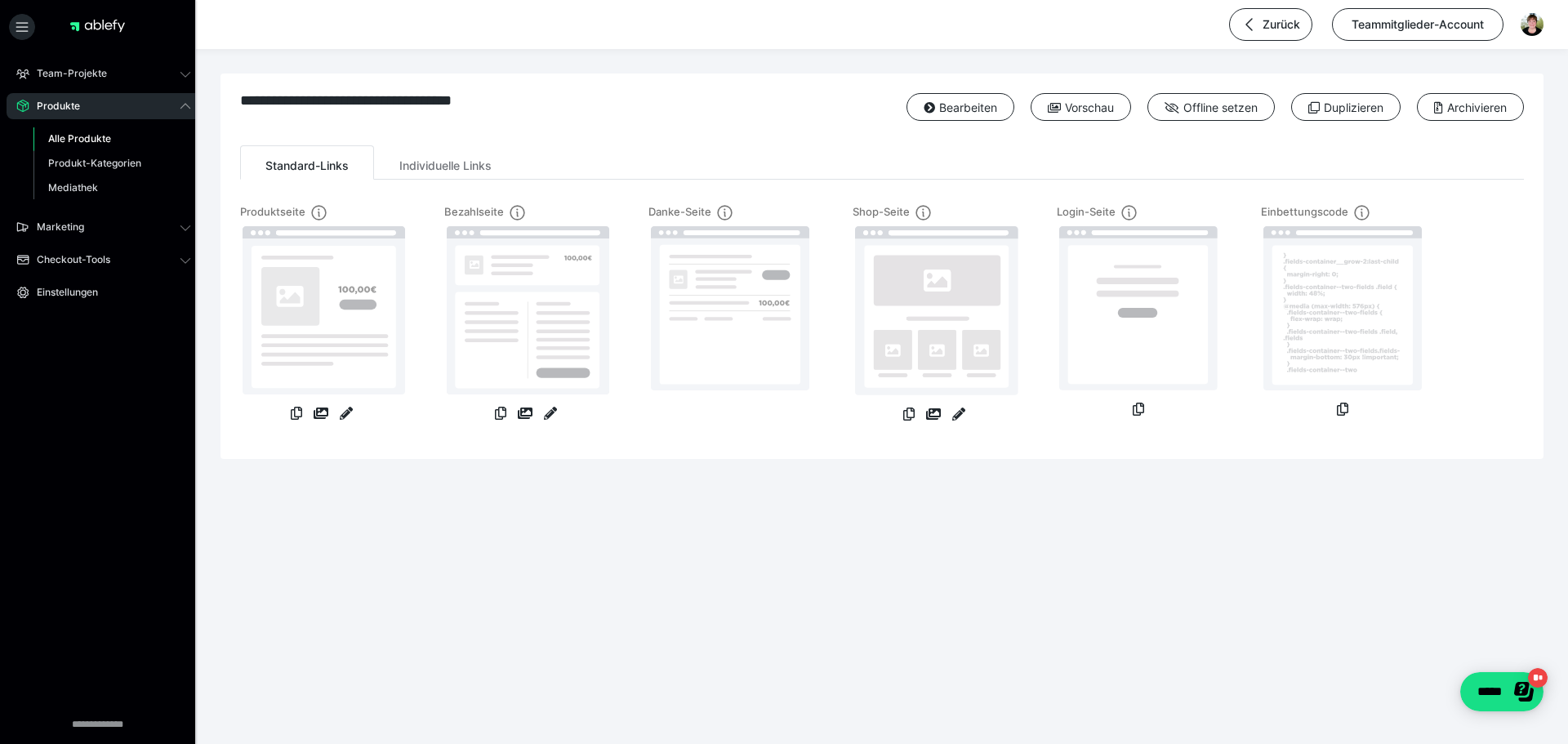click on "Alle Produkte" at bounding box center [79, 138] 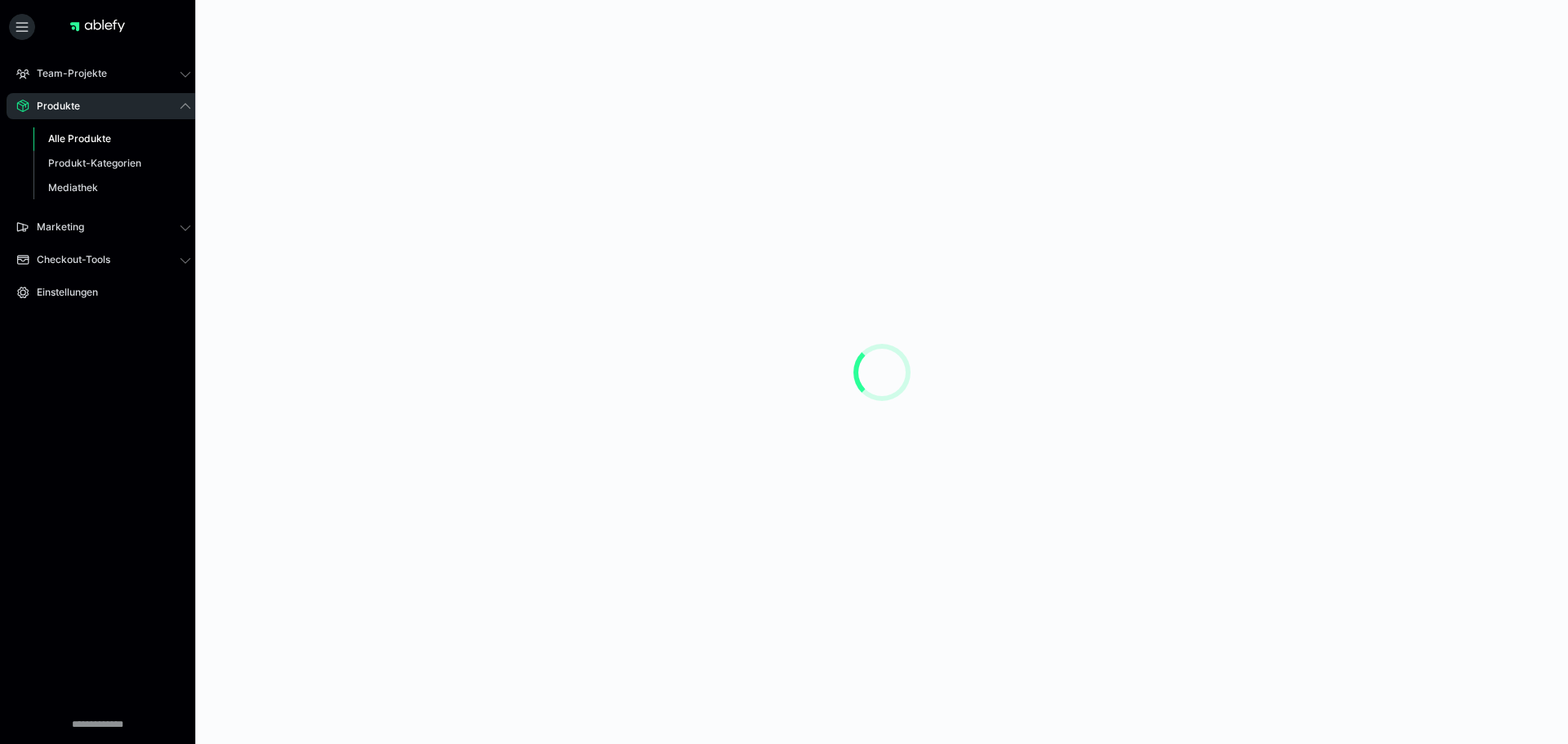 scroll, scrollTop: 0, scrollLeft: 0, axis: both 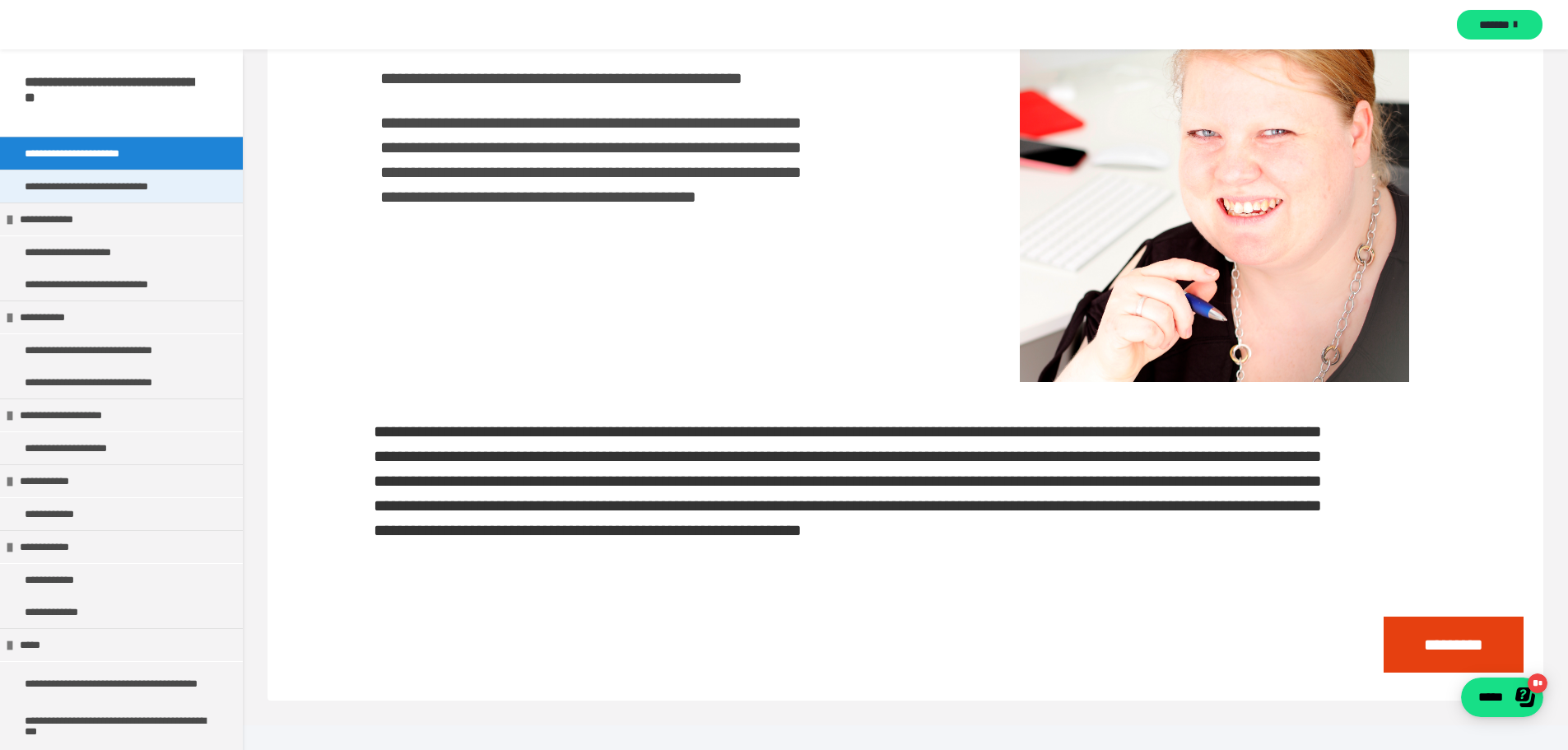 click on "**********" at bounding box center (107, 186) 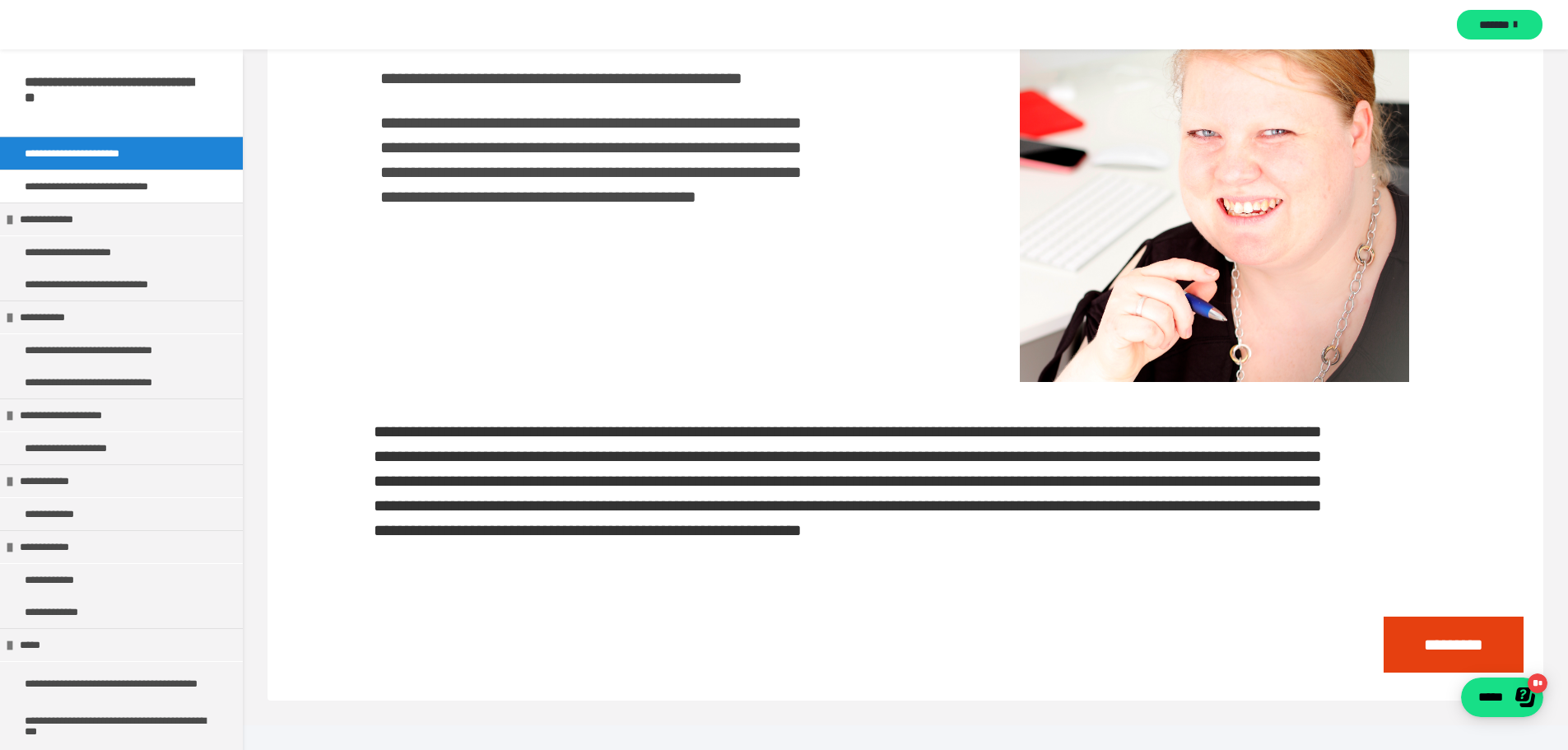 scroll, scrollTop: 0, scrollLeft: 0, axis: both 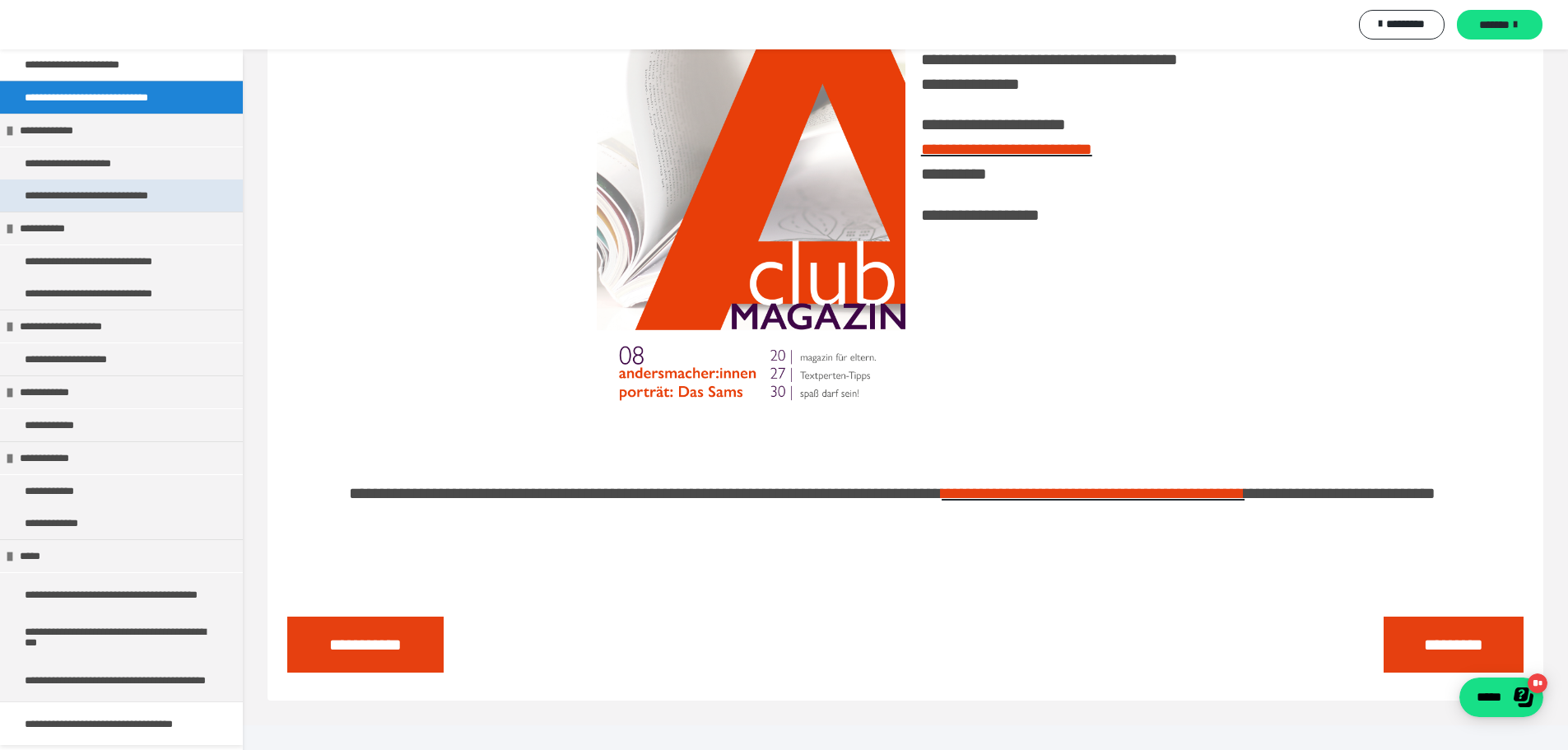 click on "**********" at bounding box center (113, 195) 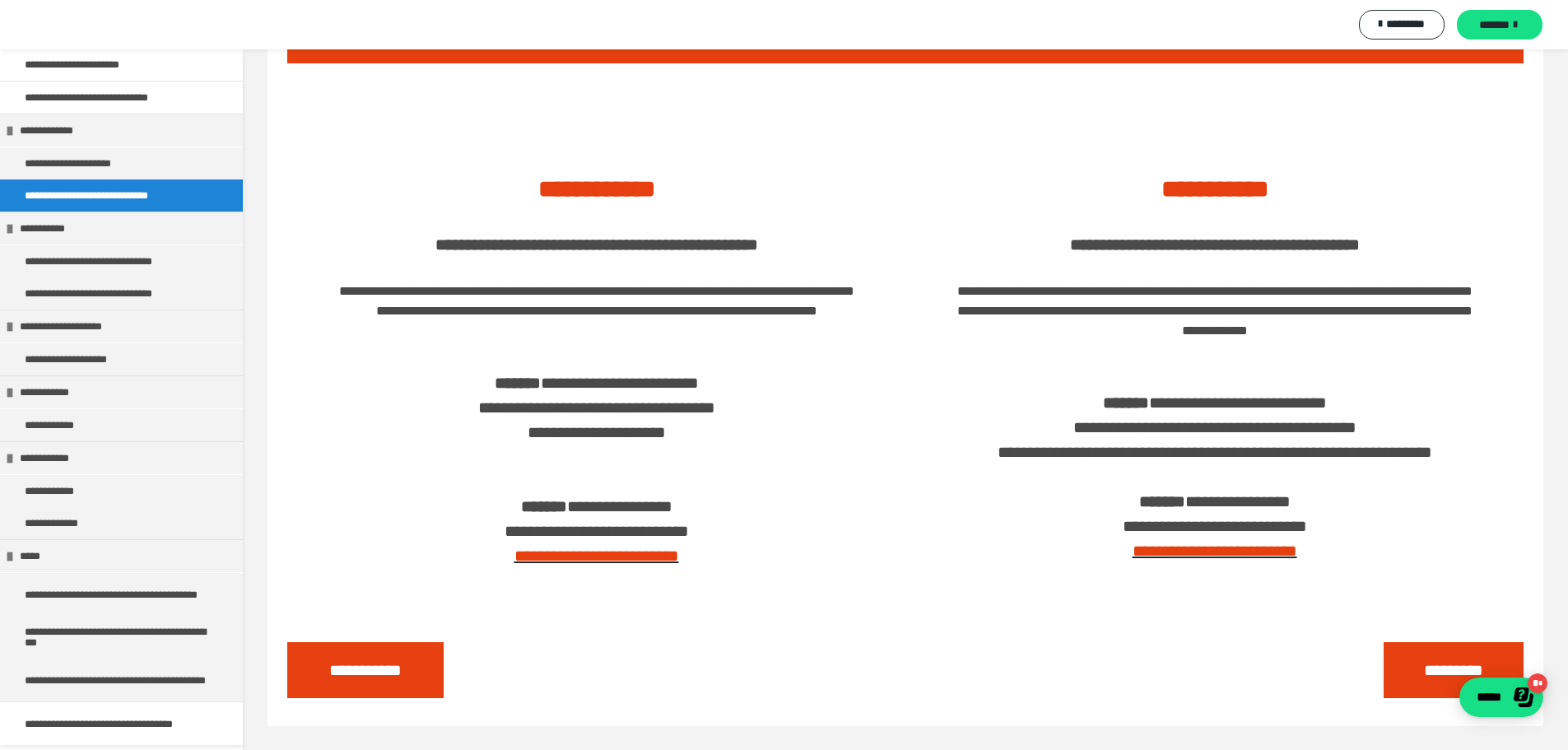 scroll, scrollTop: 132, scrollLeft: 0, axis: vertical 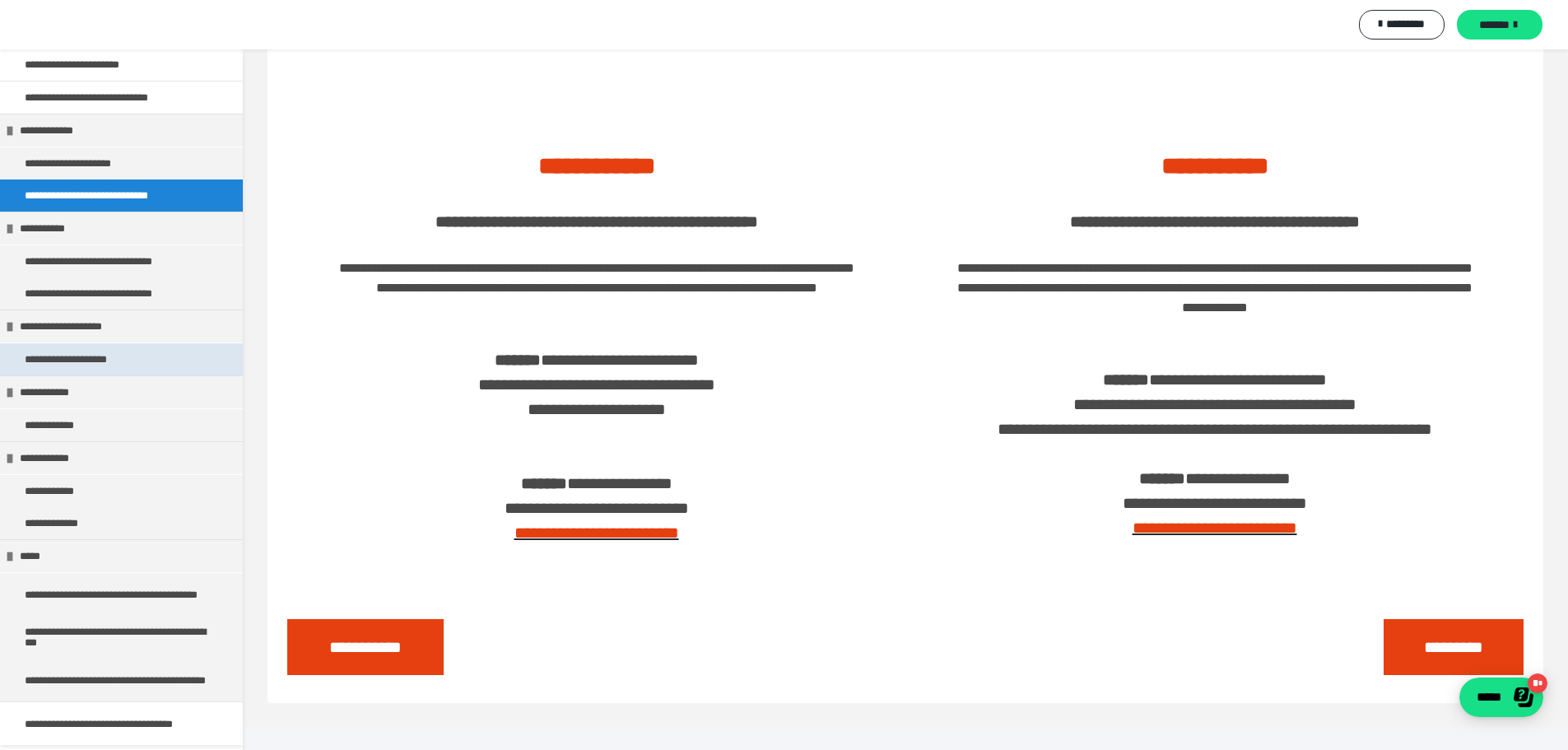 click on "**********" at bounding box center [88, 359] 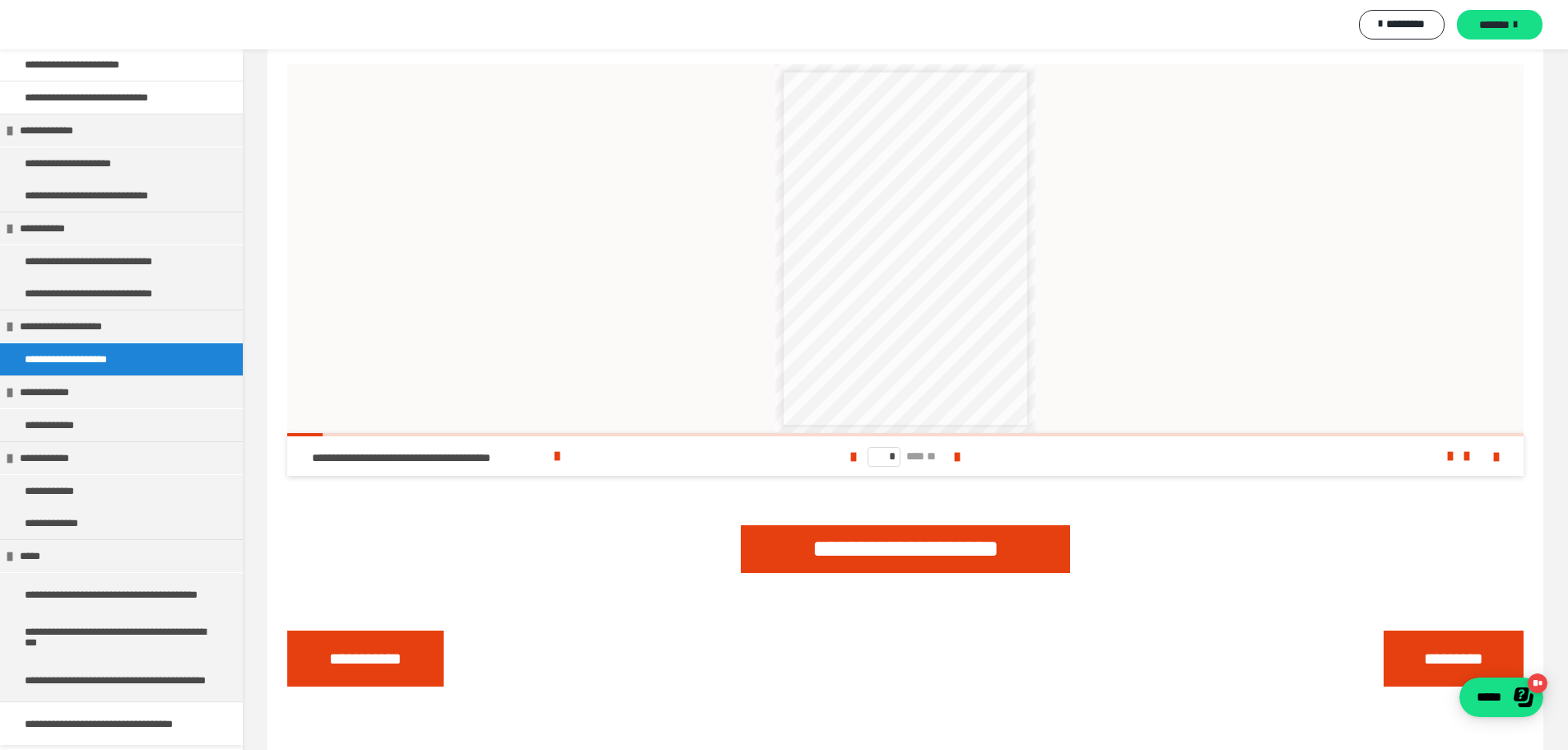 scroll, scrollTop: 412, scrollLeft: 0, axis: vertical 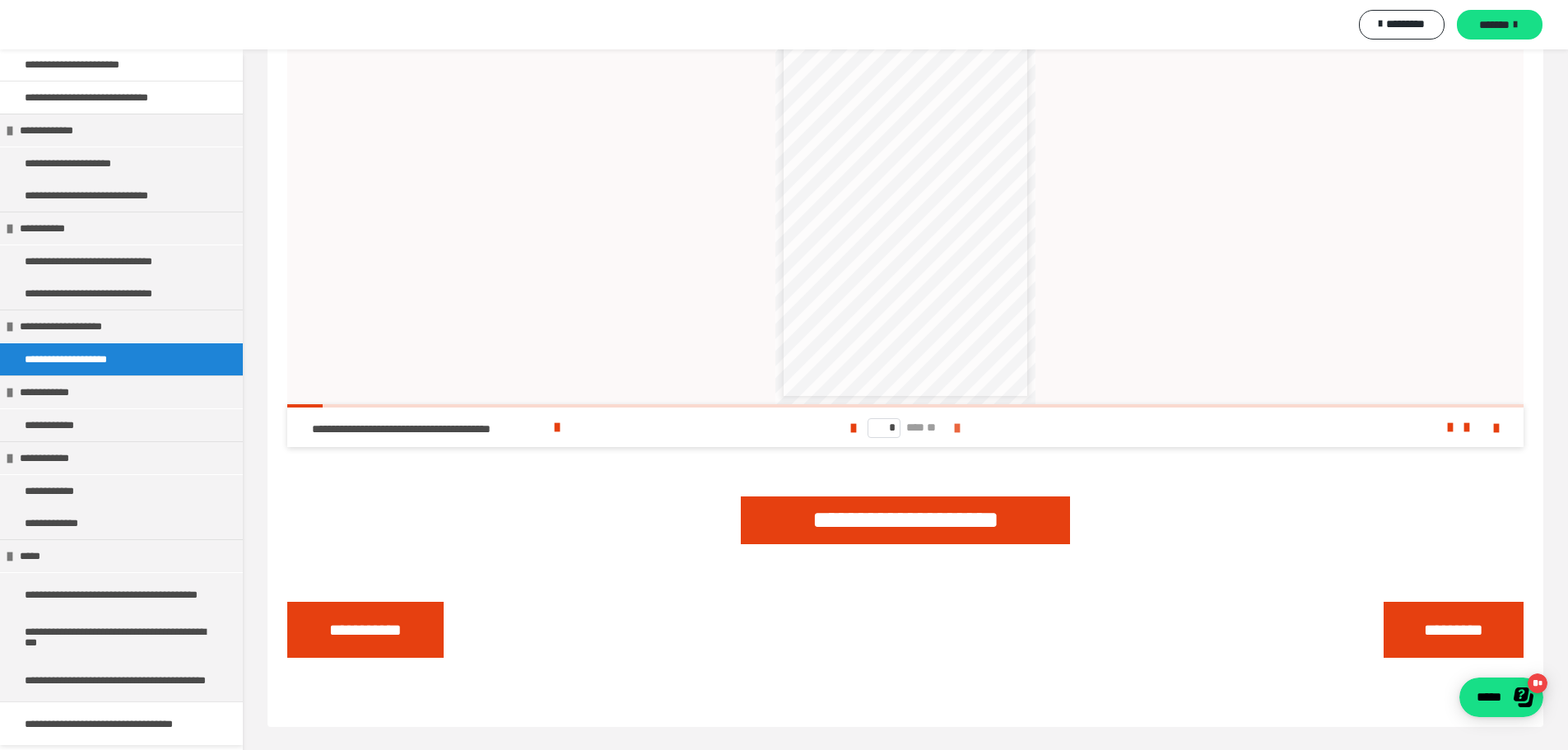 click at bounding box center [957, 428] 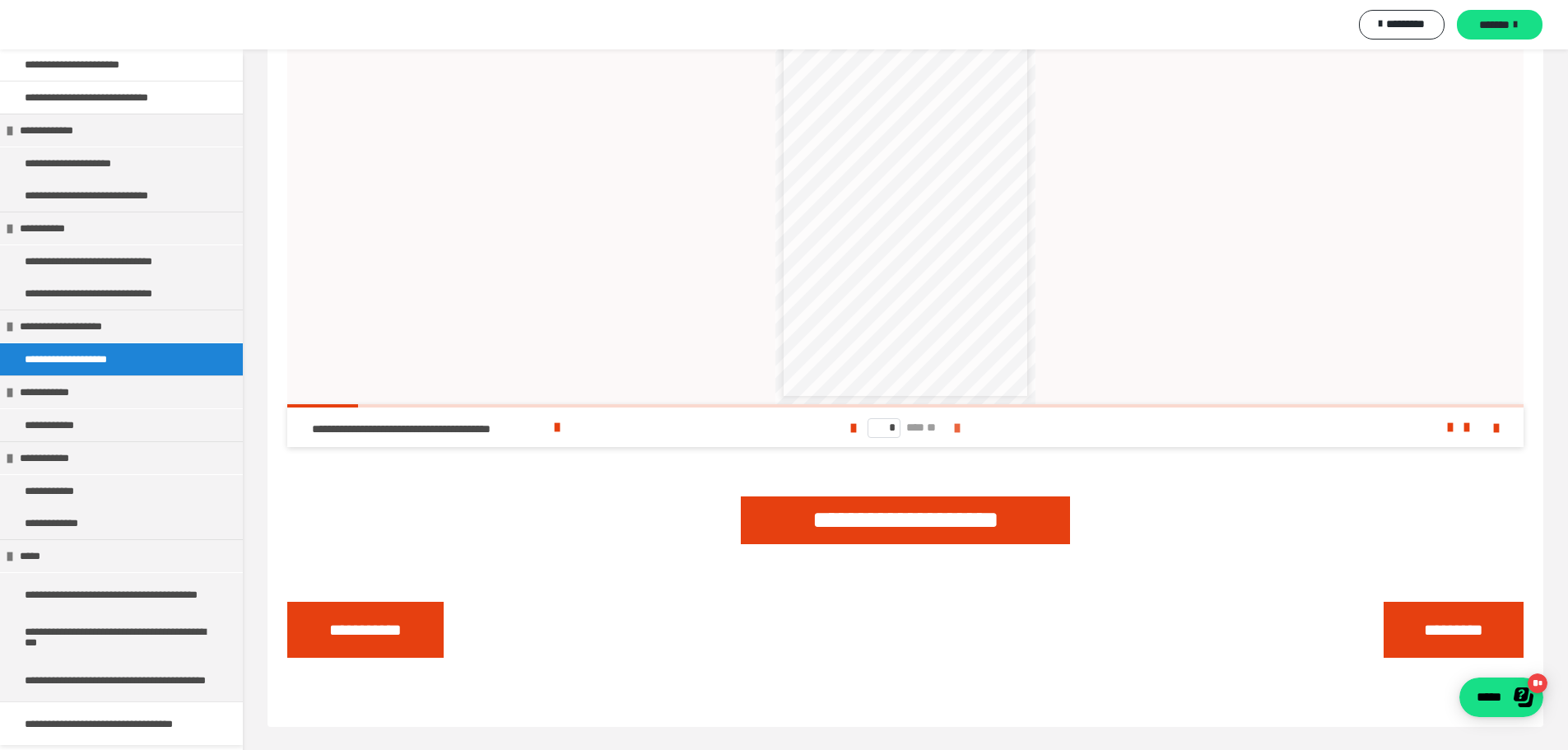 click at bounding box center [957, 428] 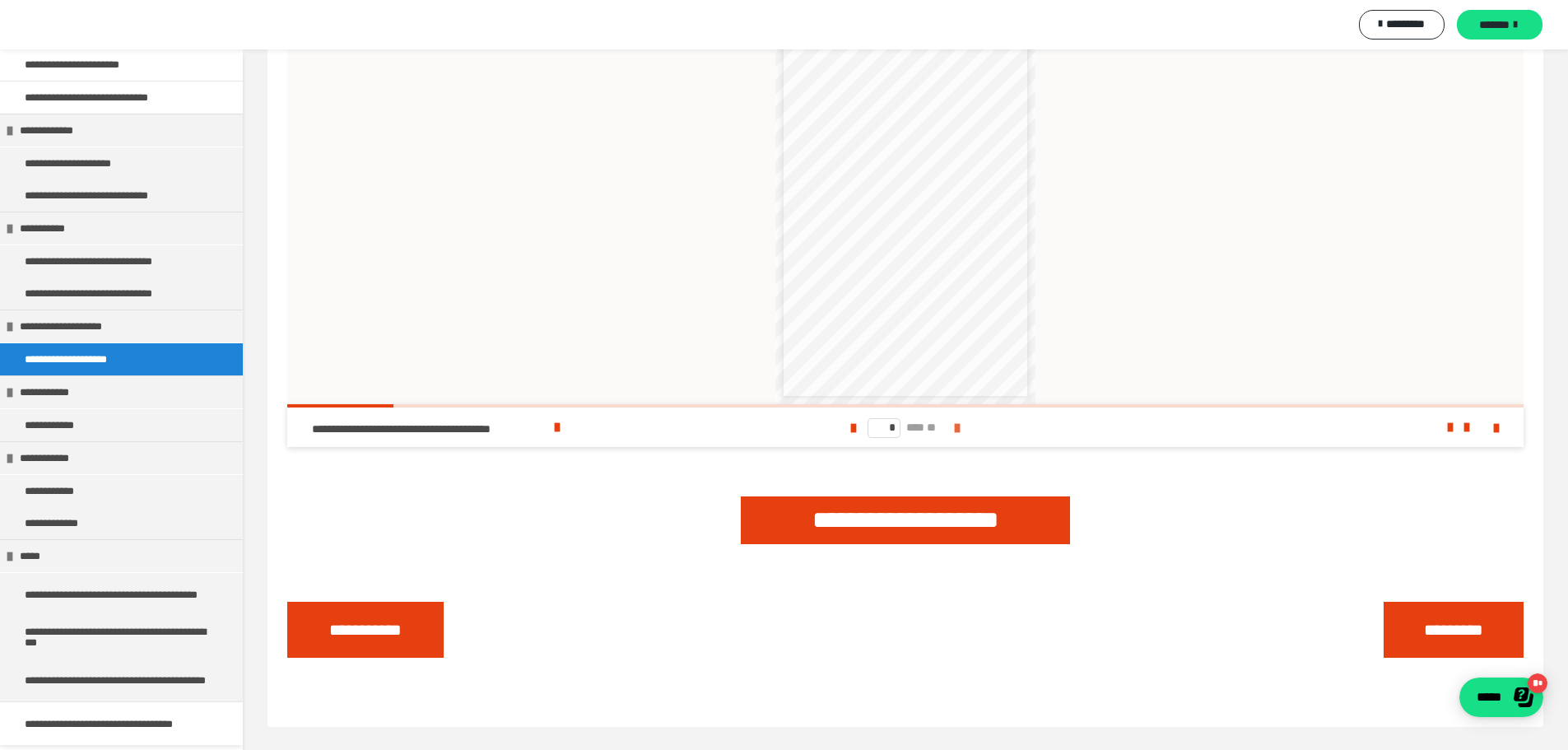 click at bounding box center (957, 428) 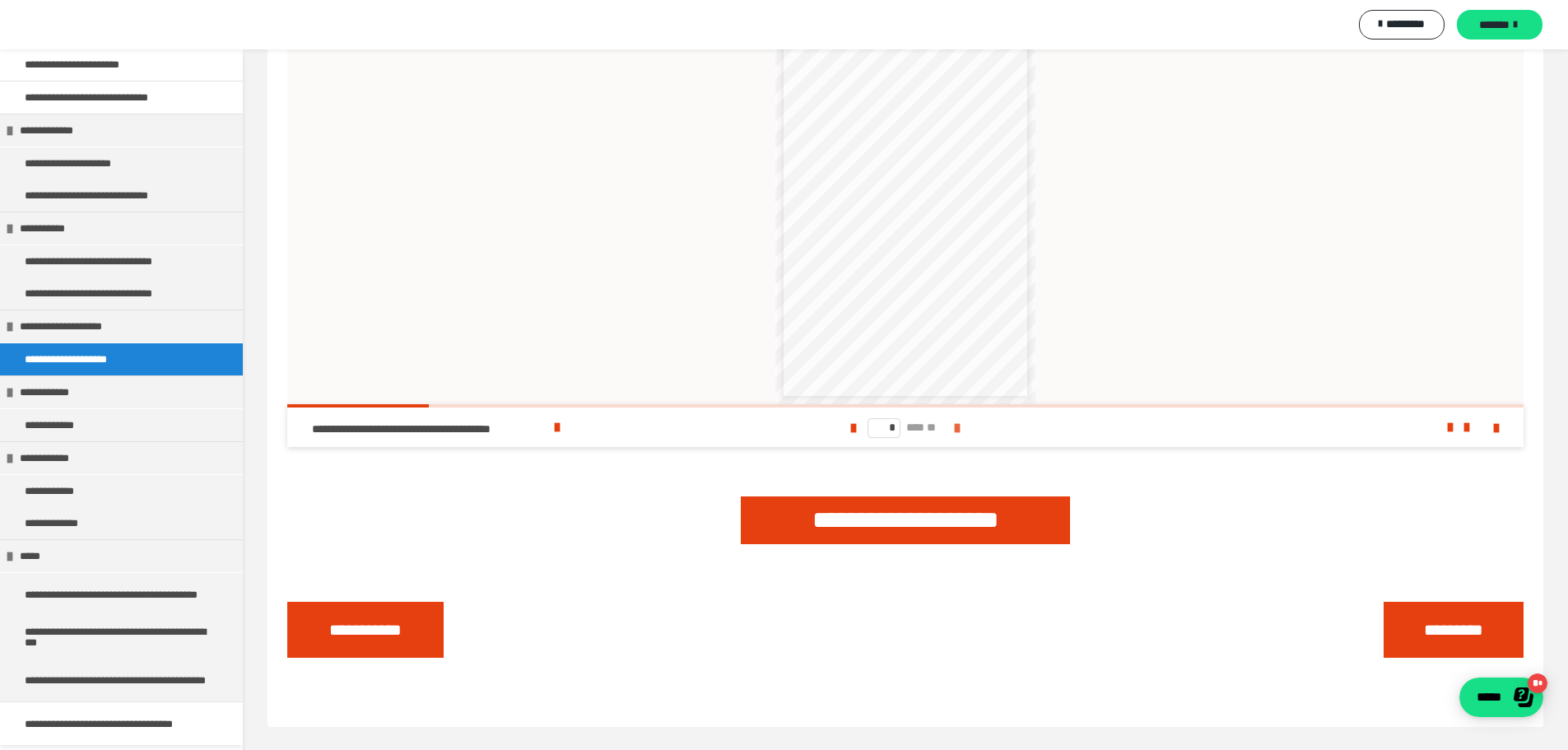 click at bounding box center [957, 428] 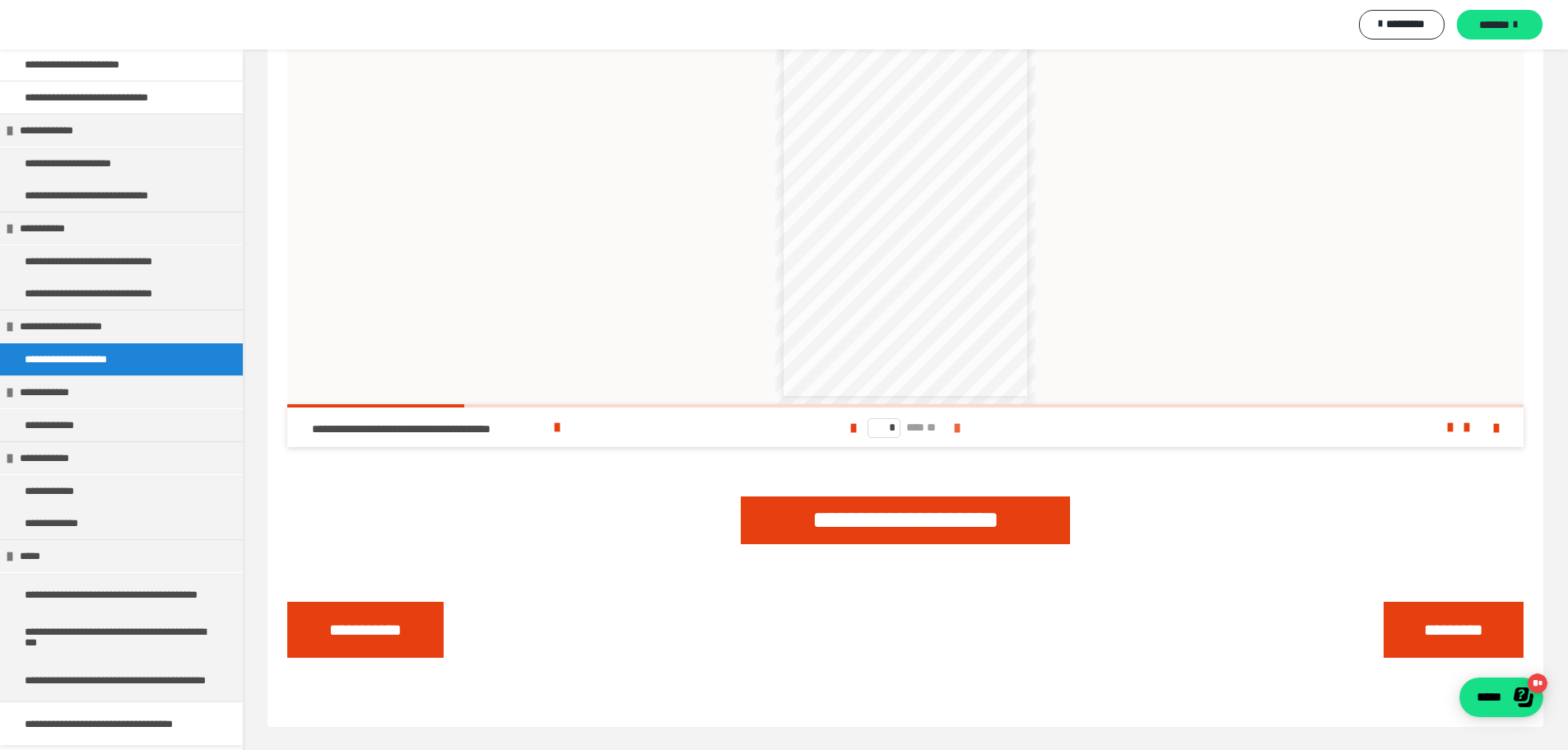 click at bounding box center (957, 428) 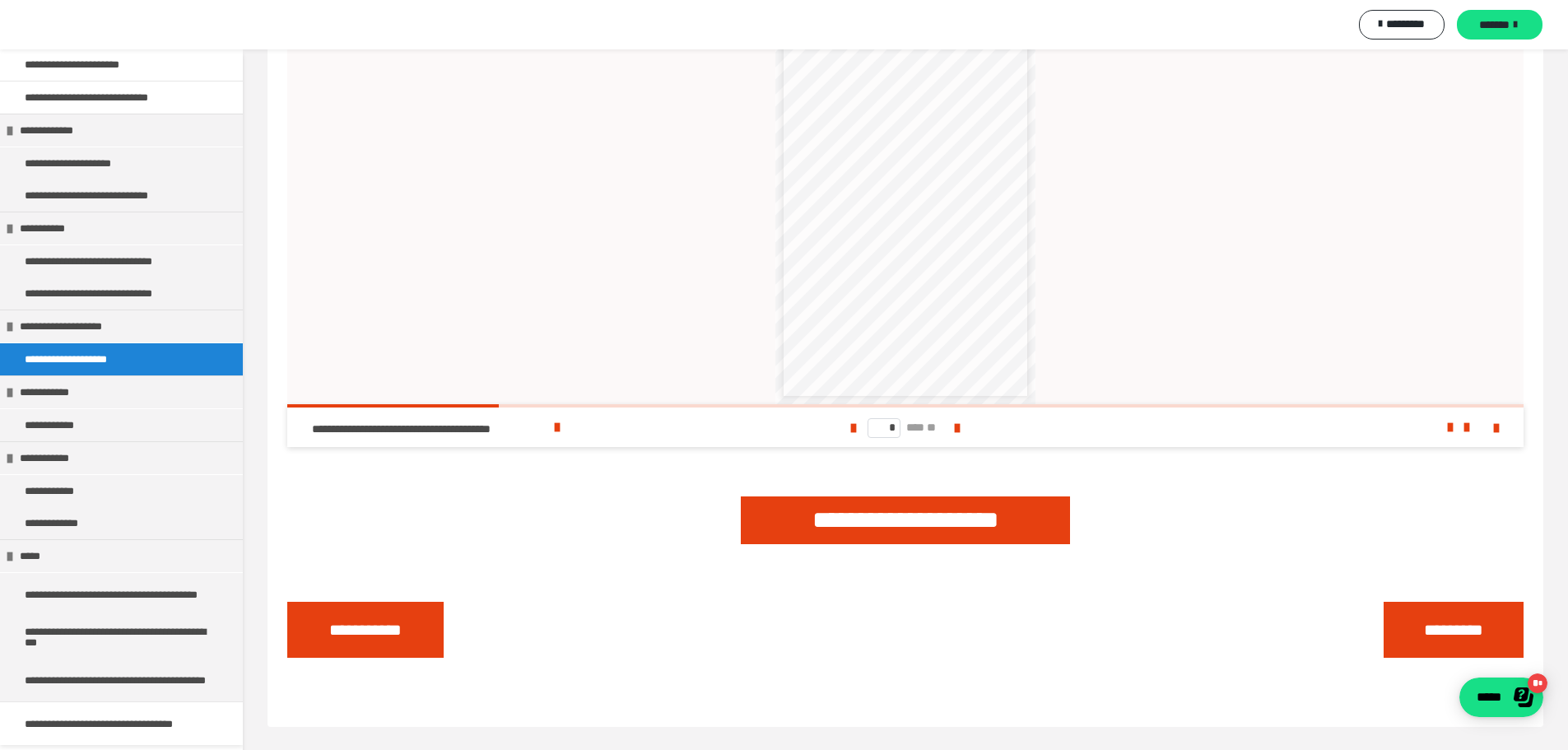 click on "**********" at bounding box center (905, 520) 